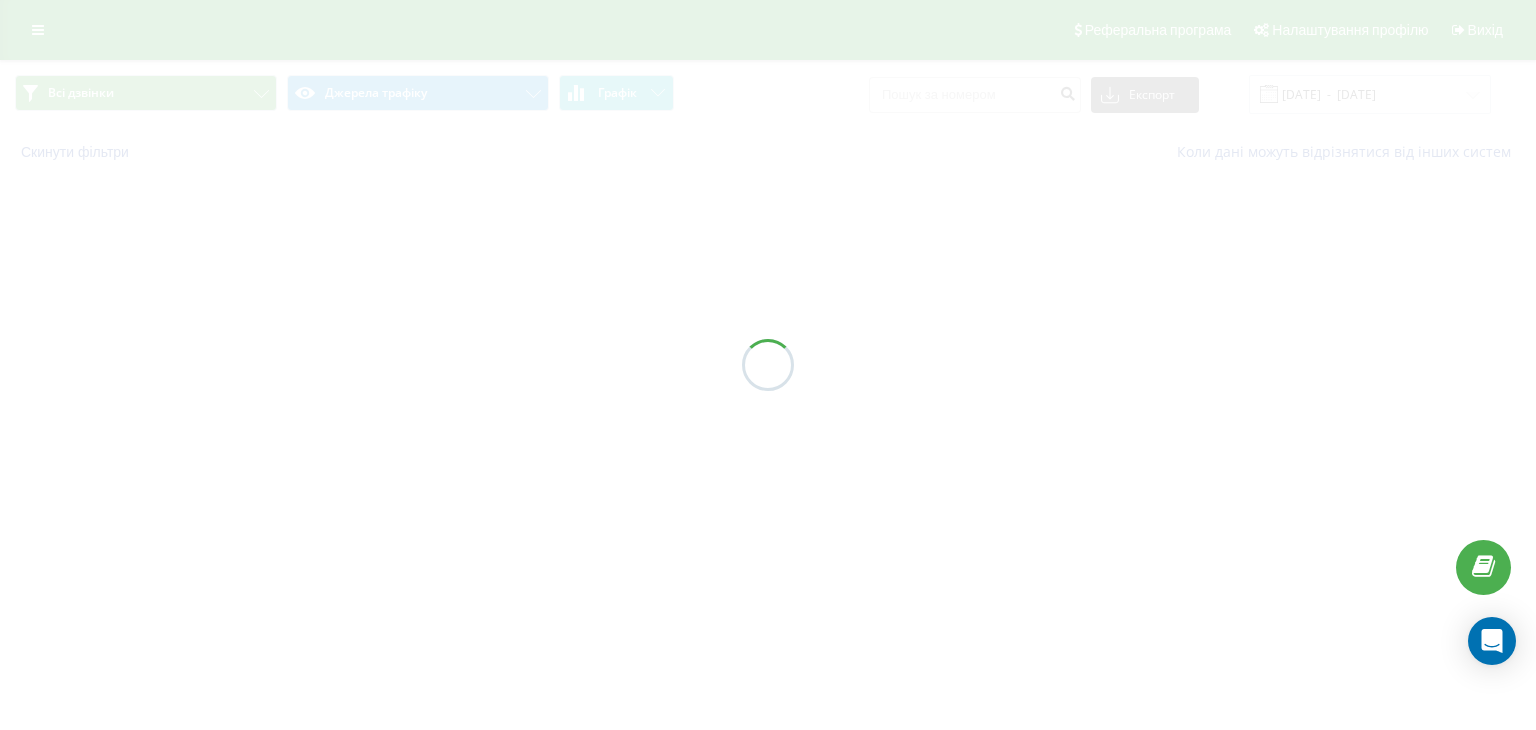 scroll, scrollTop: 0, scrollLeft: 0, axis: both 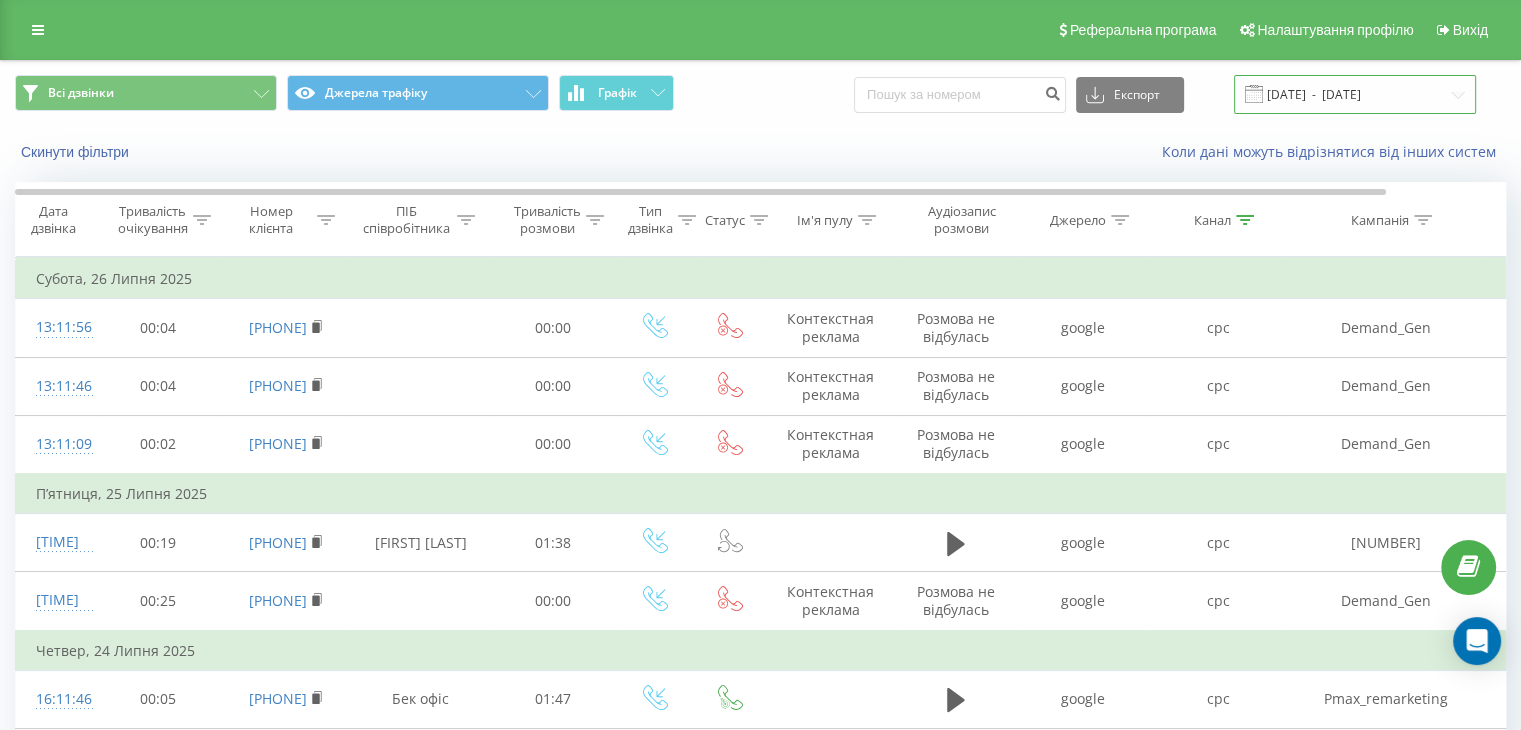 click on "[DATE]  -  [DATE]" at bounding box center [1355, 94] 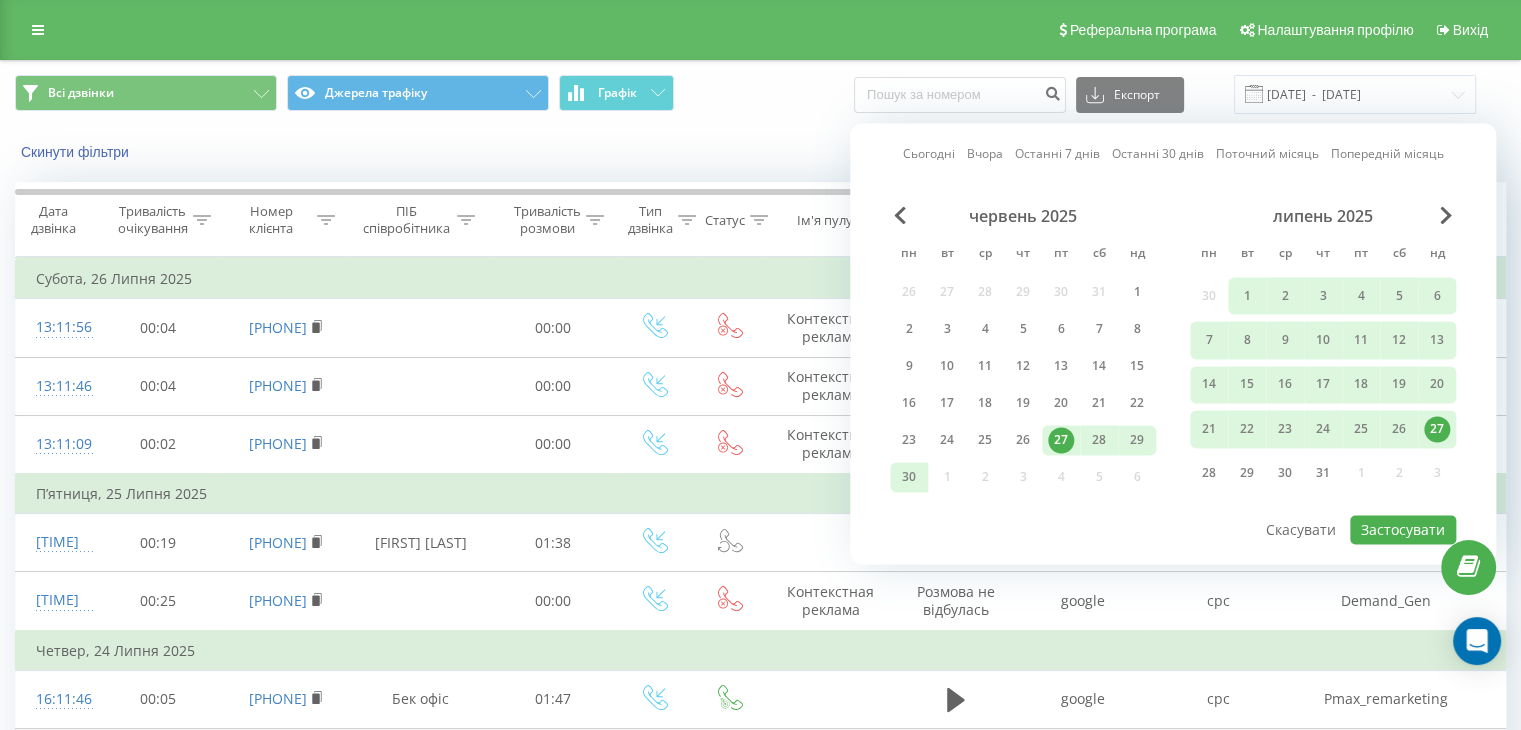 click on "Скинути фільтри" at bounding box center (286, 152) 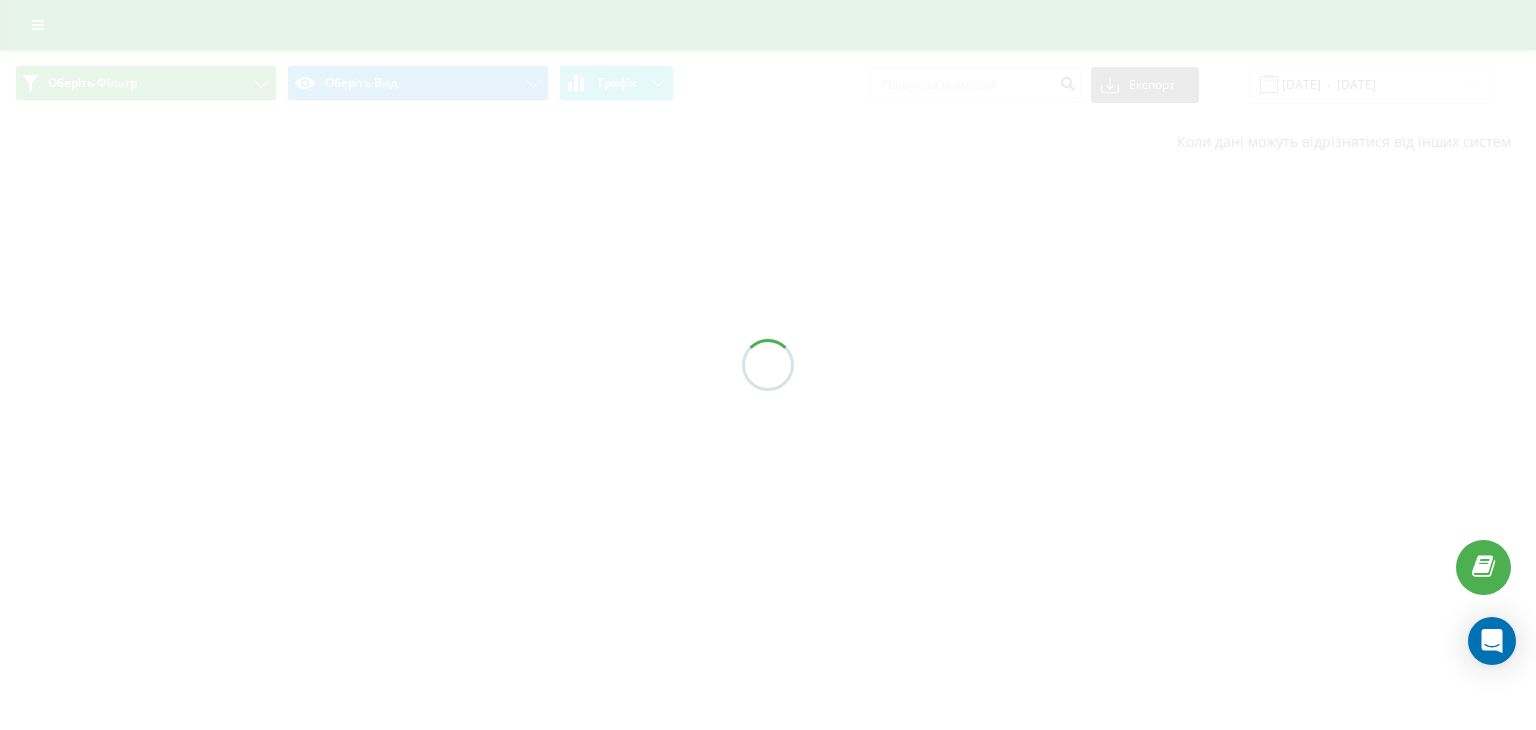 scroll, scrollTop: 0, scrollLeft: 0, axis: both 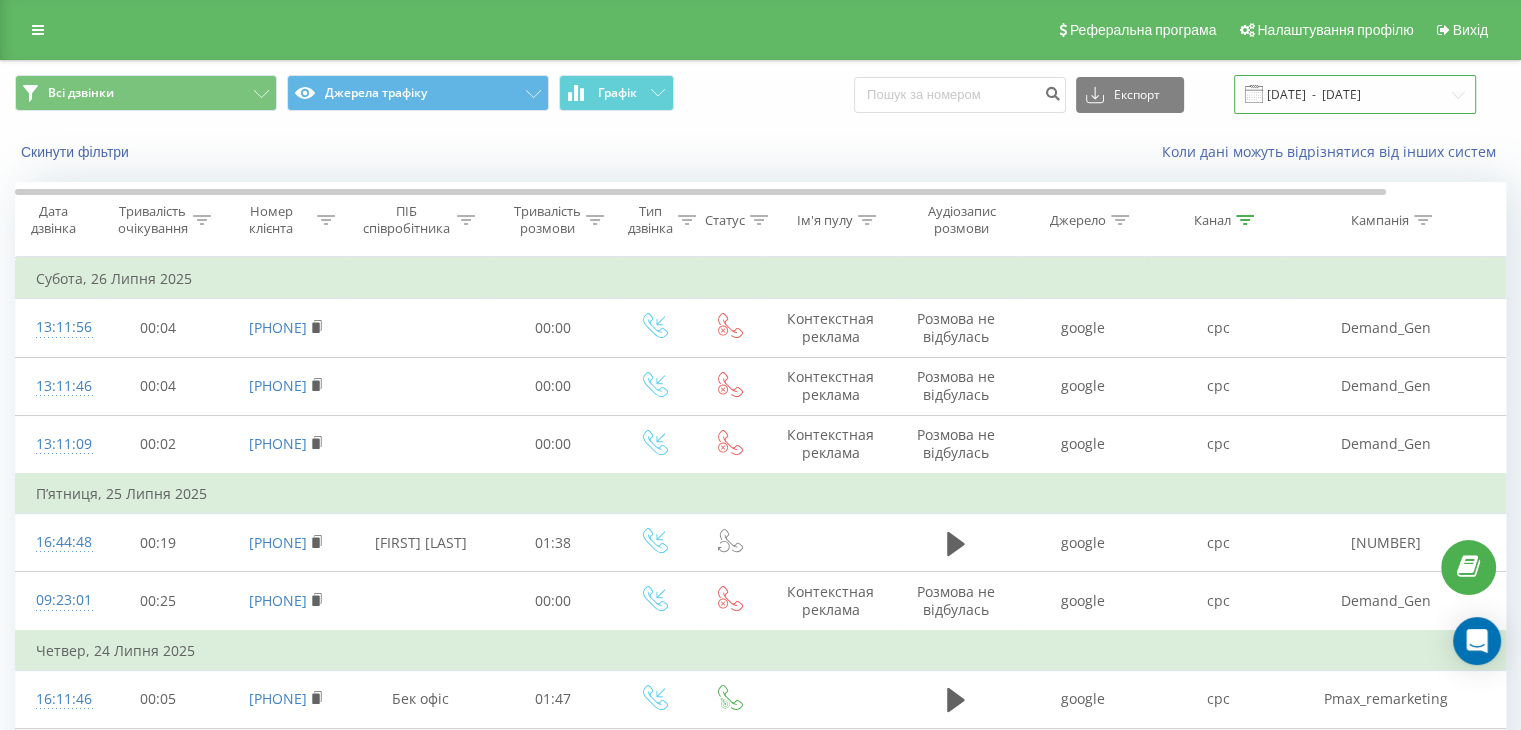 click on "[DATE]  -  [DATE]" at bounding box center (1355, 94) 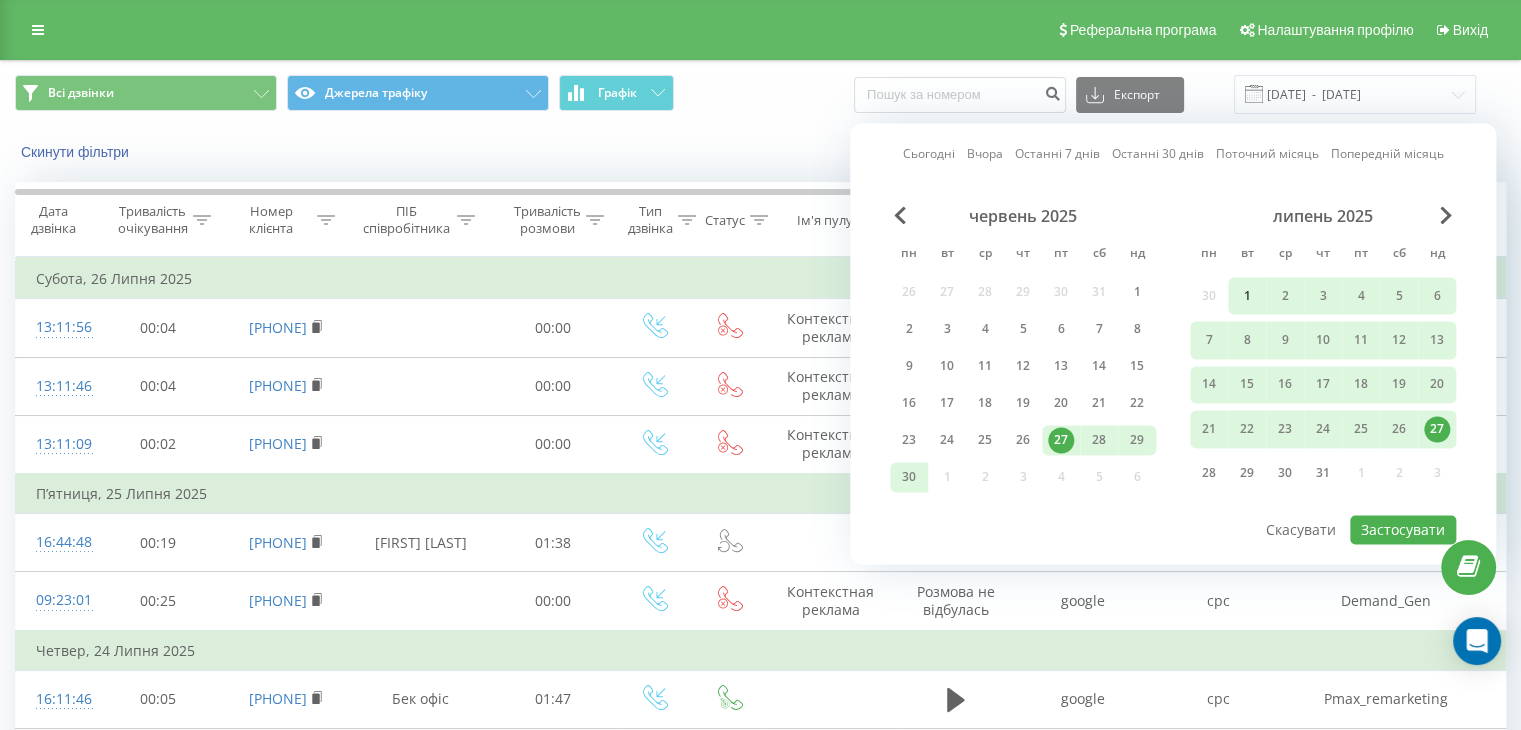 click on "1" at bounding box center [1247, 296] 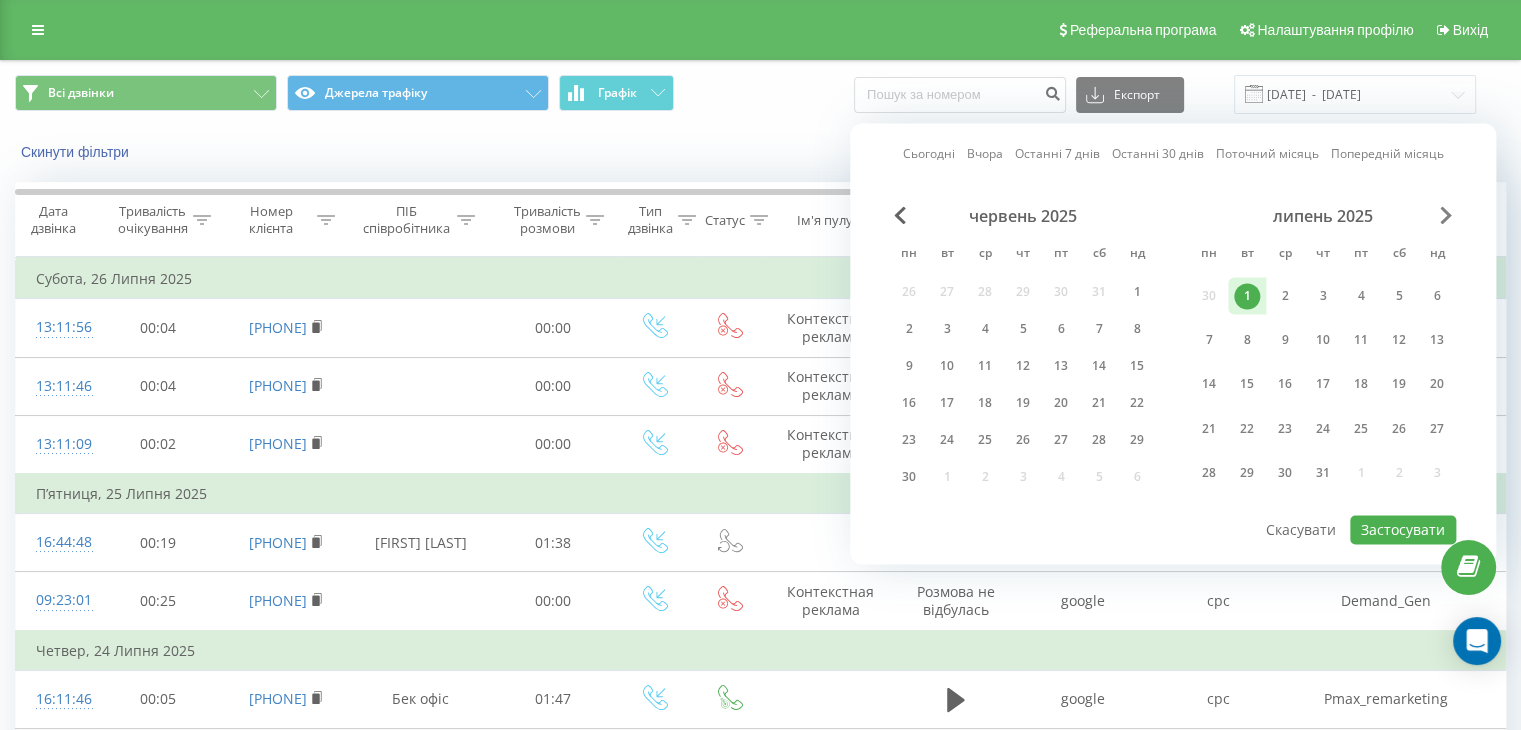 click at bounding box center [1446, 215] 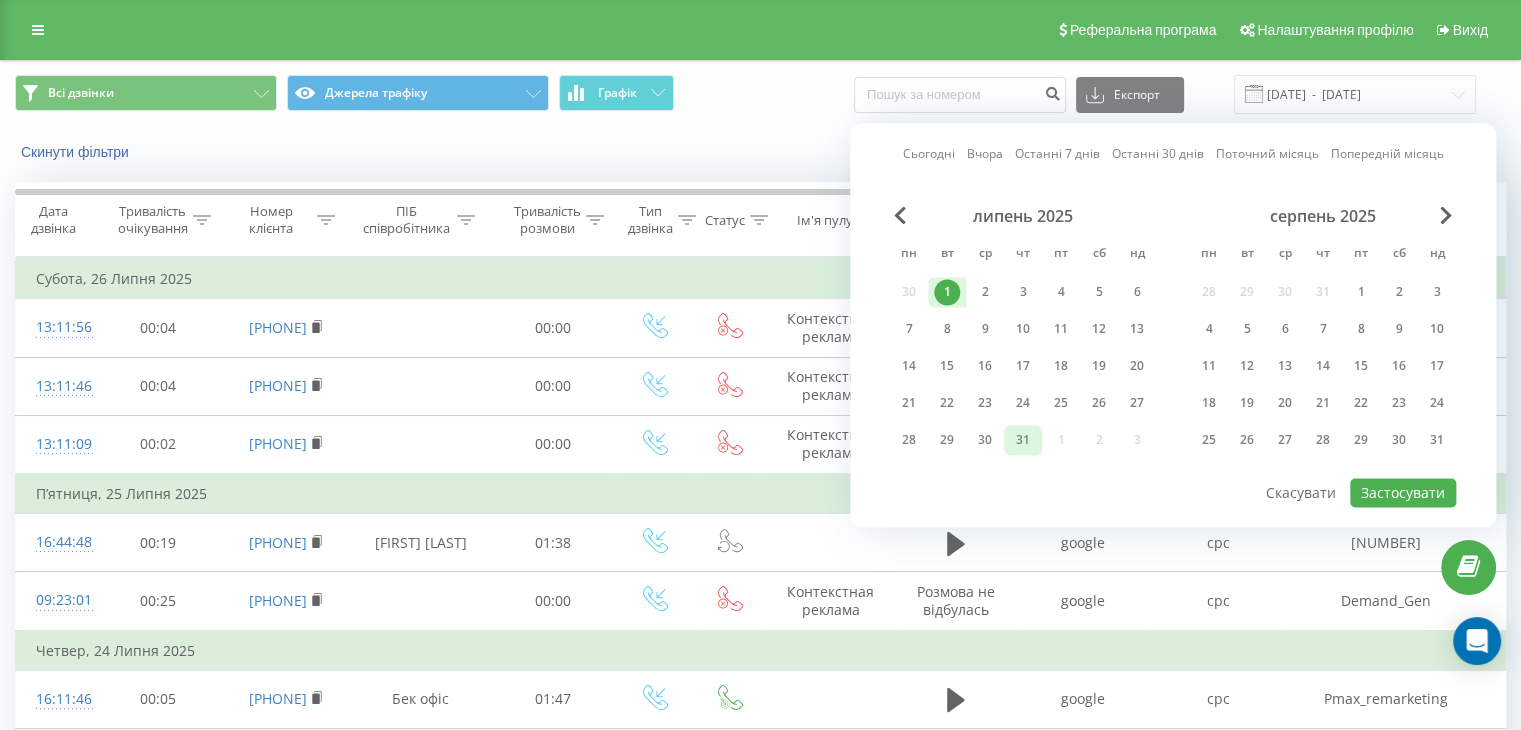 click on "31" at bounding box center [1023, 440] 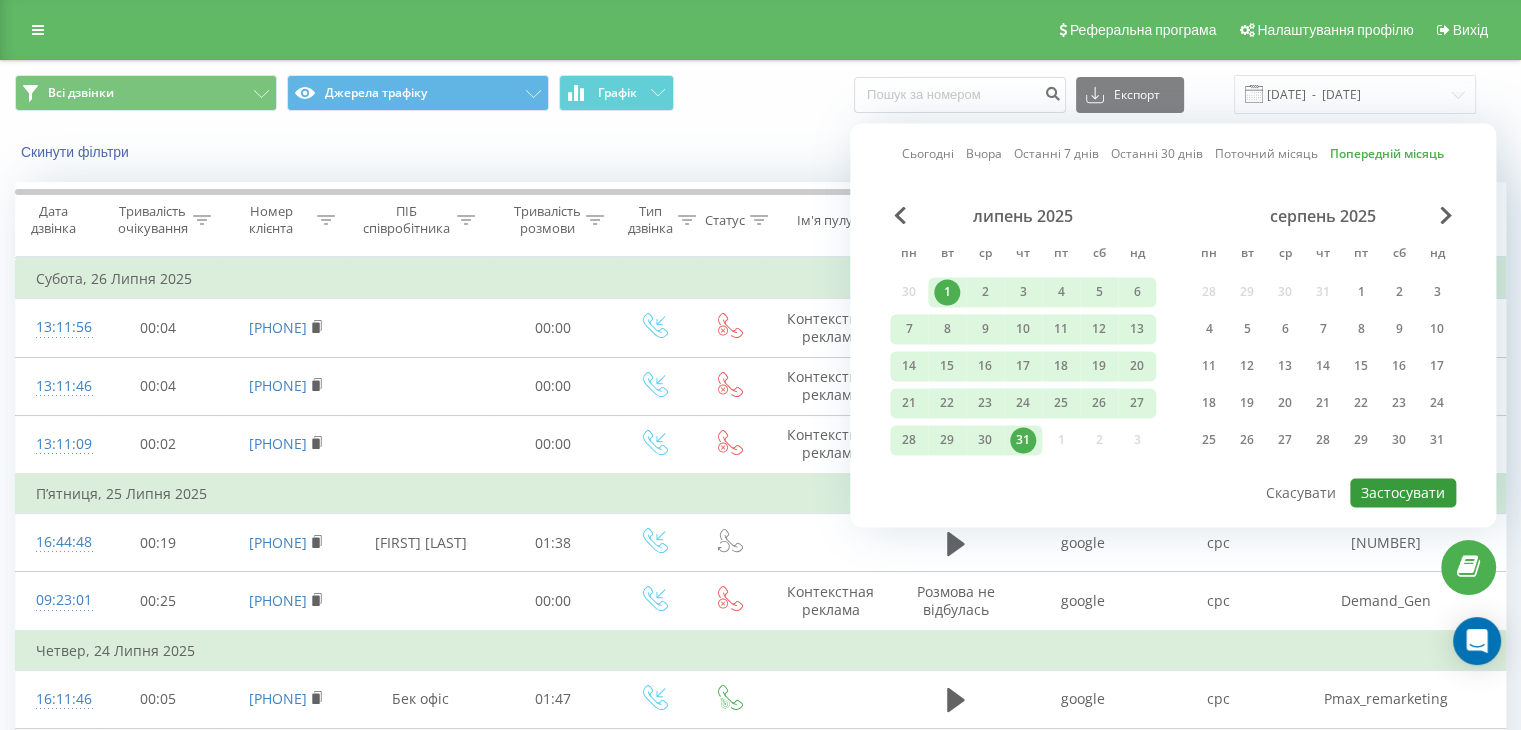 click on "Застосувати" at bounding box center (1403, 492) 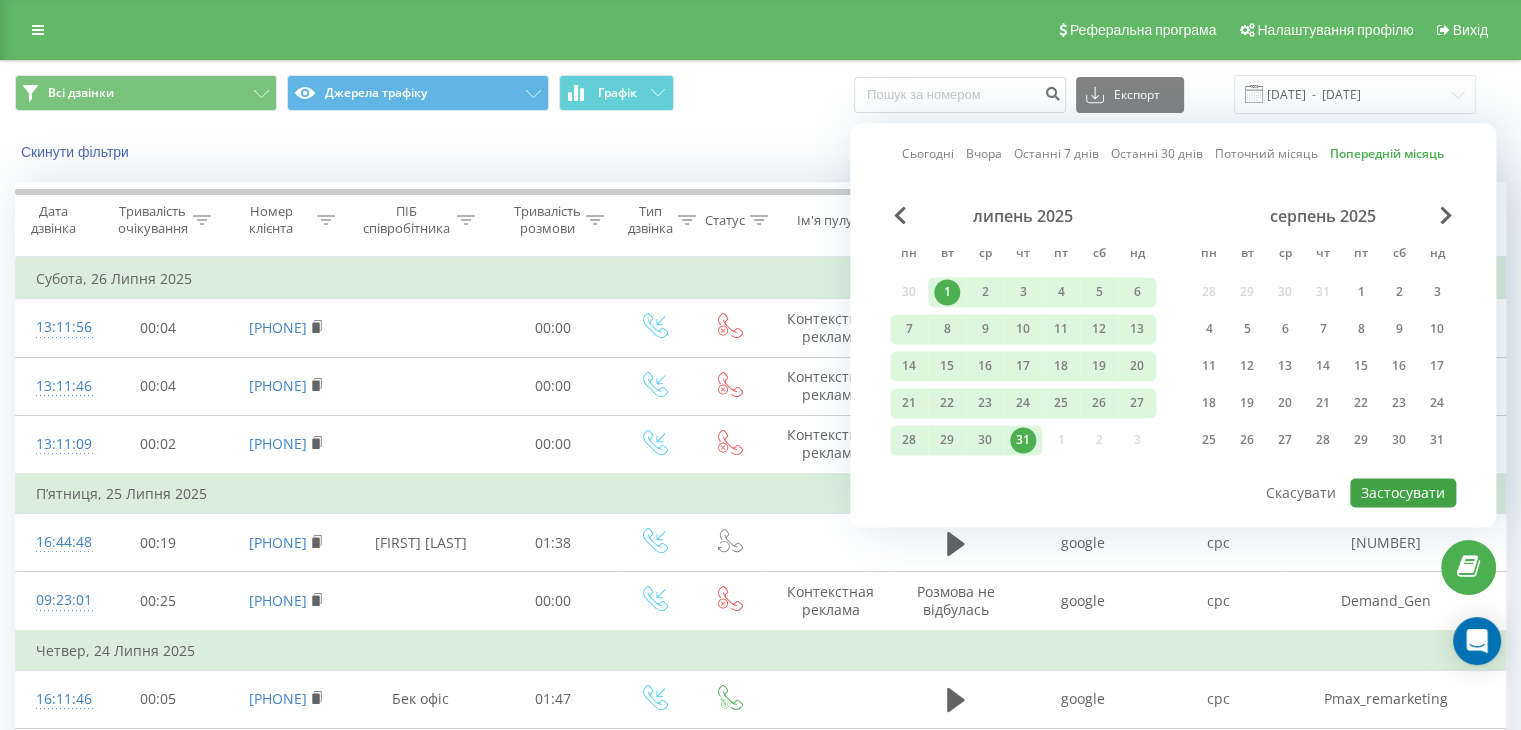 type on "01.07.2025  -  31.07.2025" 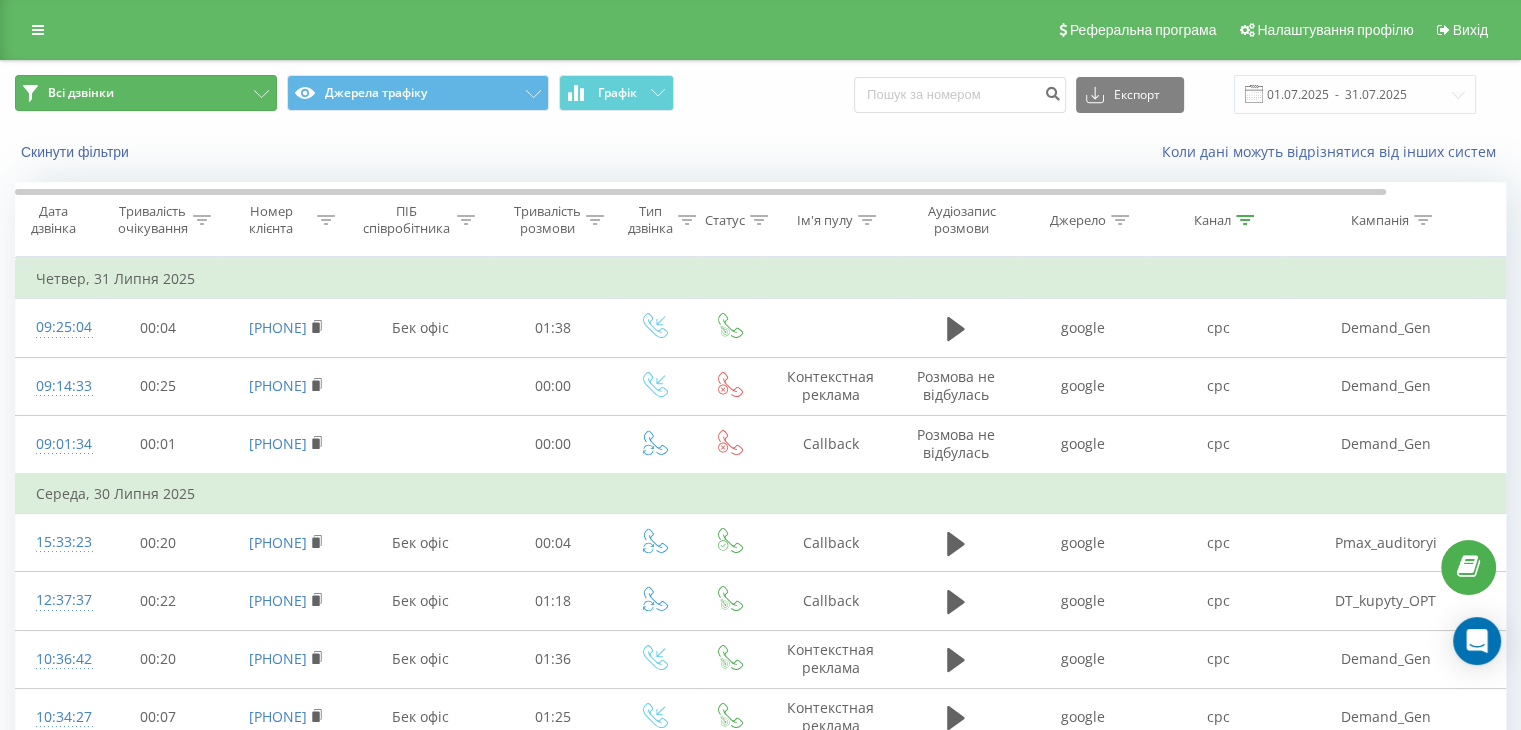 click on "Всі дзвінки" at bounding box center [146, 93] 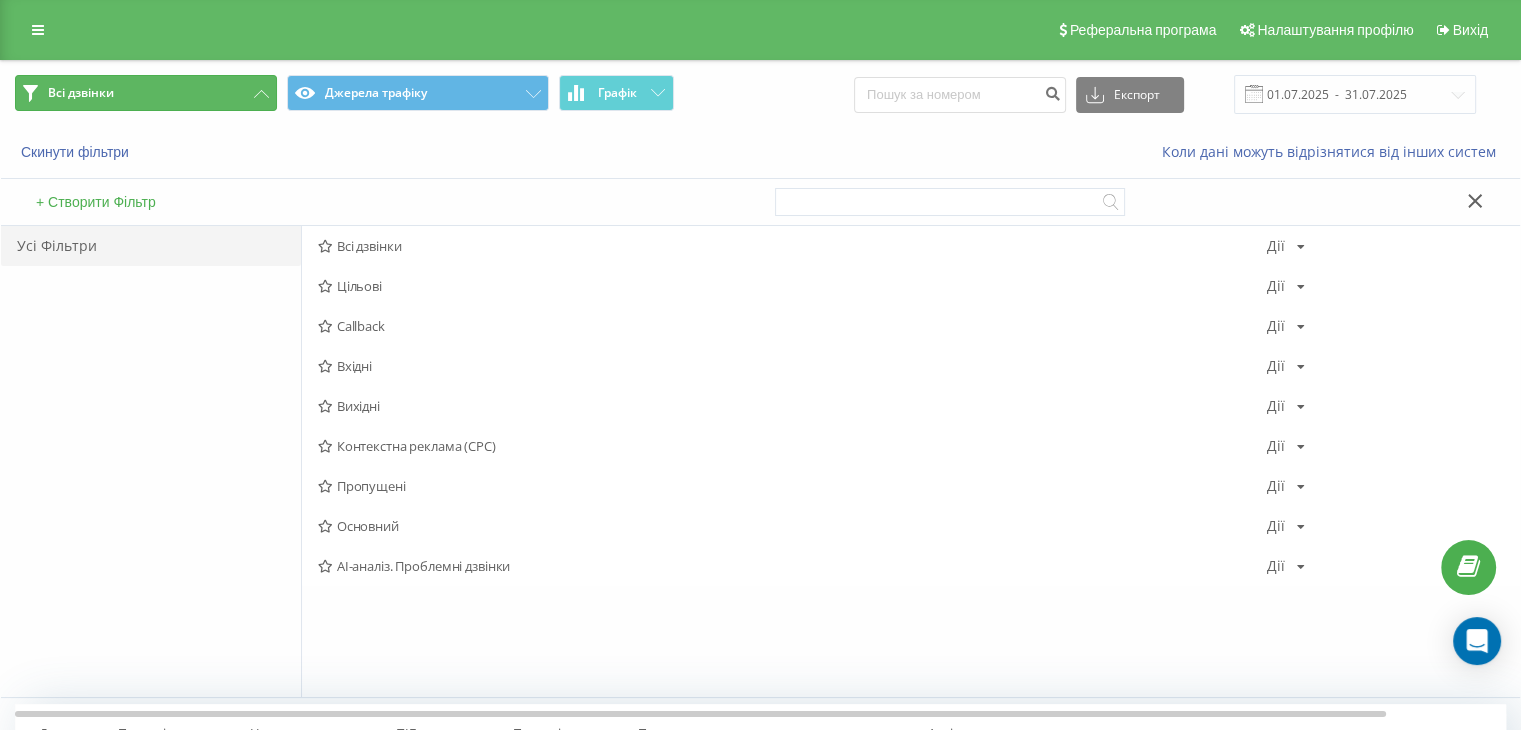 click on "Всі дзвінки" at bounding box center [146, 93] 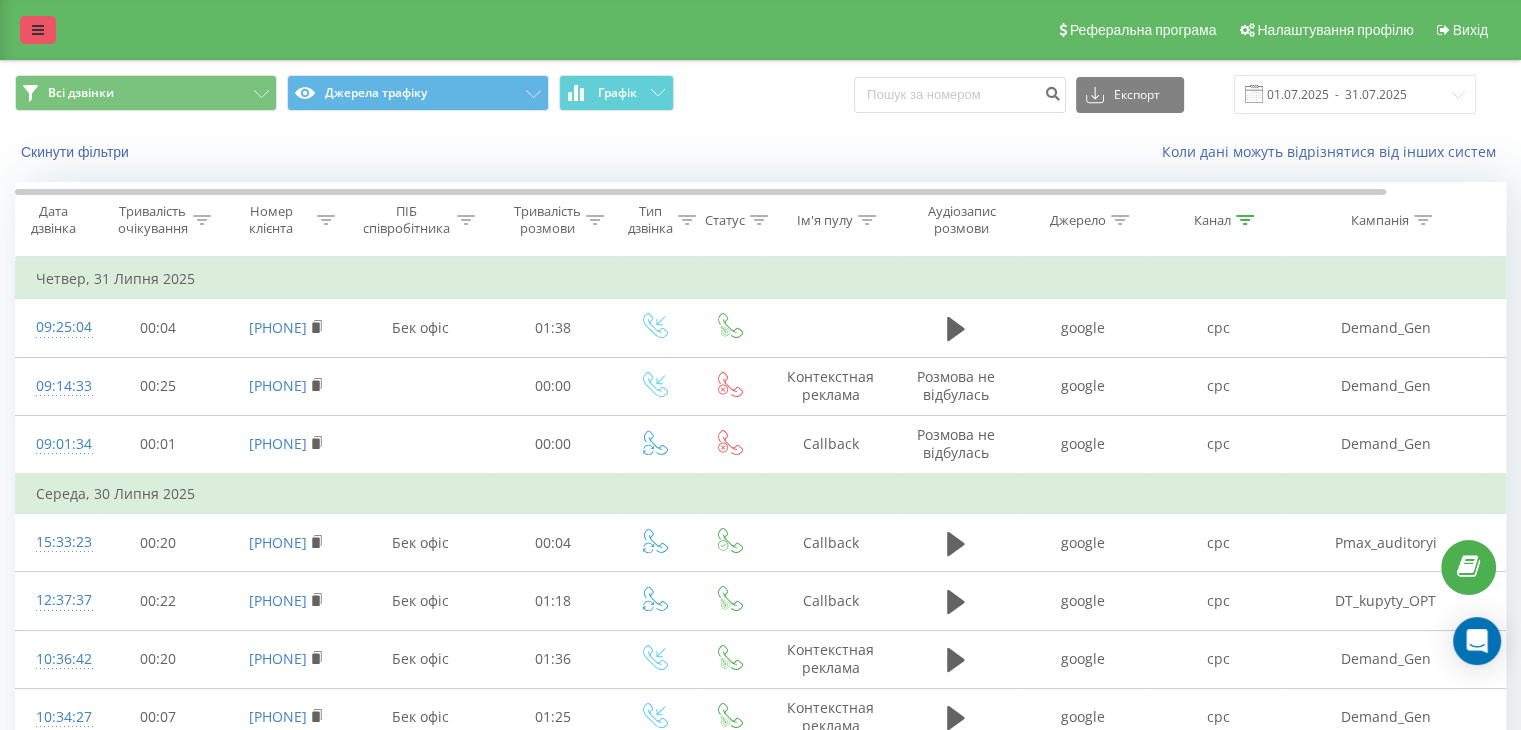 click at bounding box center (38, 30) 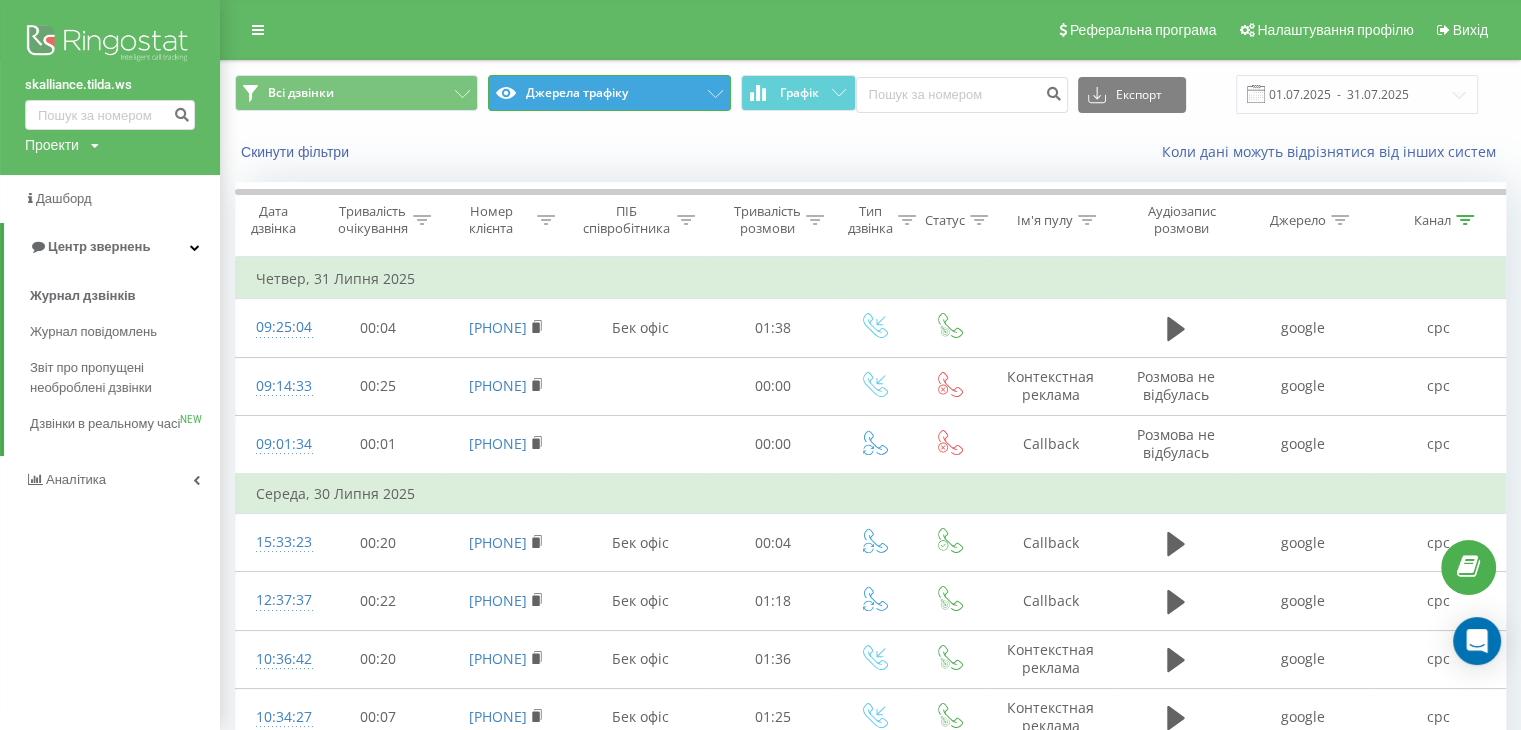 click on "Джерела трафіку" at bounding box center [609, 93] 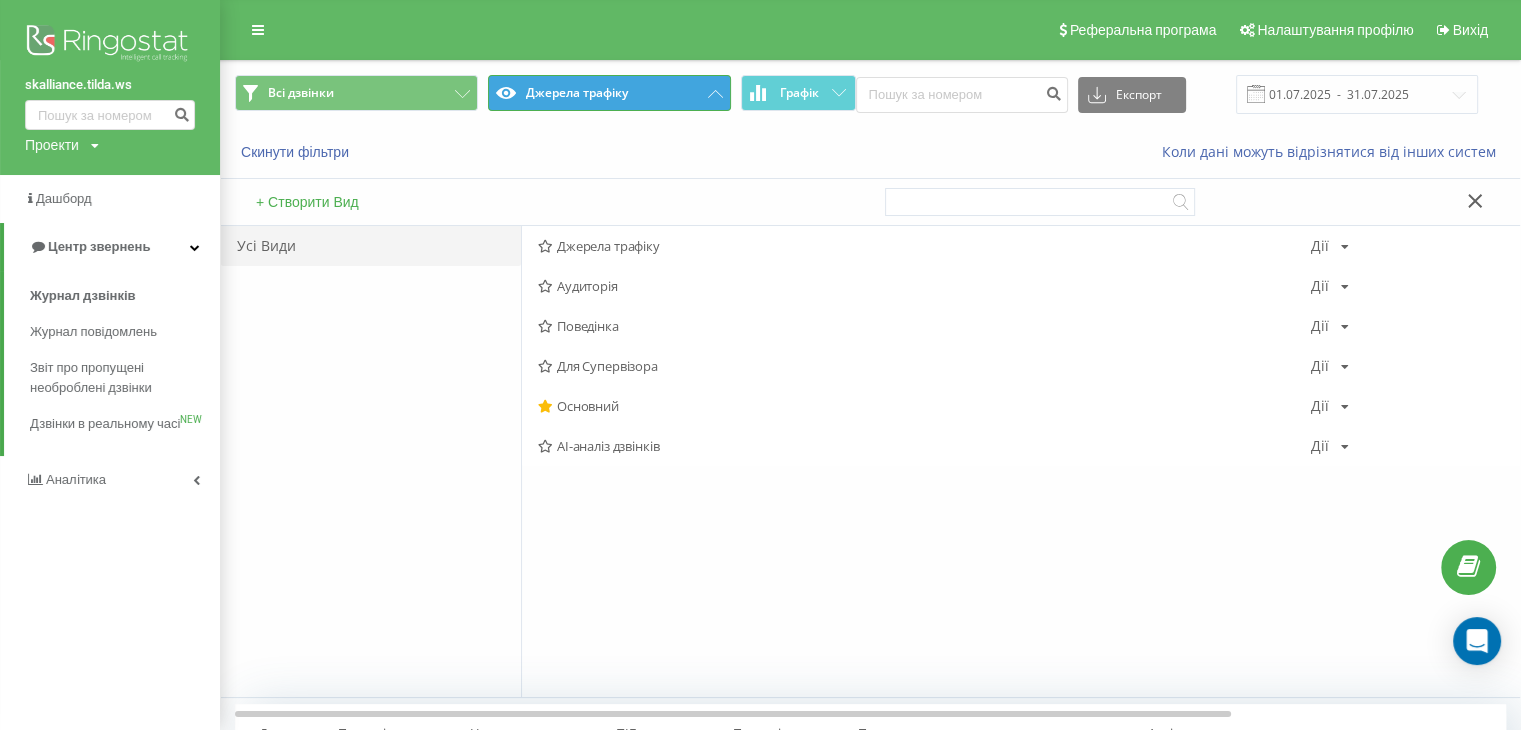 click on "Джерела трафіку" at bounding box center (609, 93) 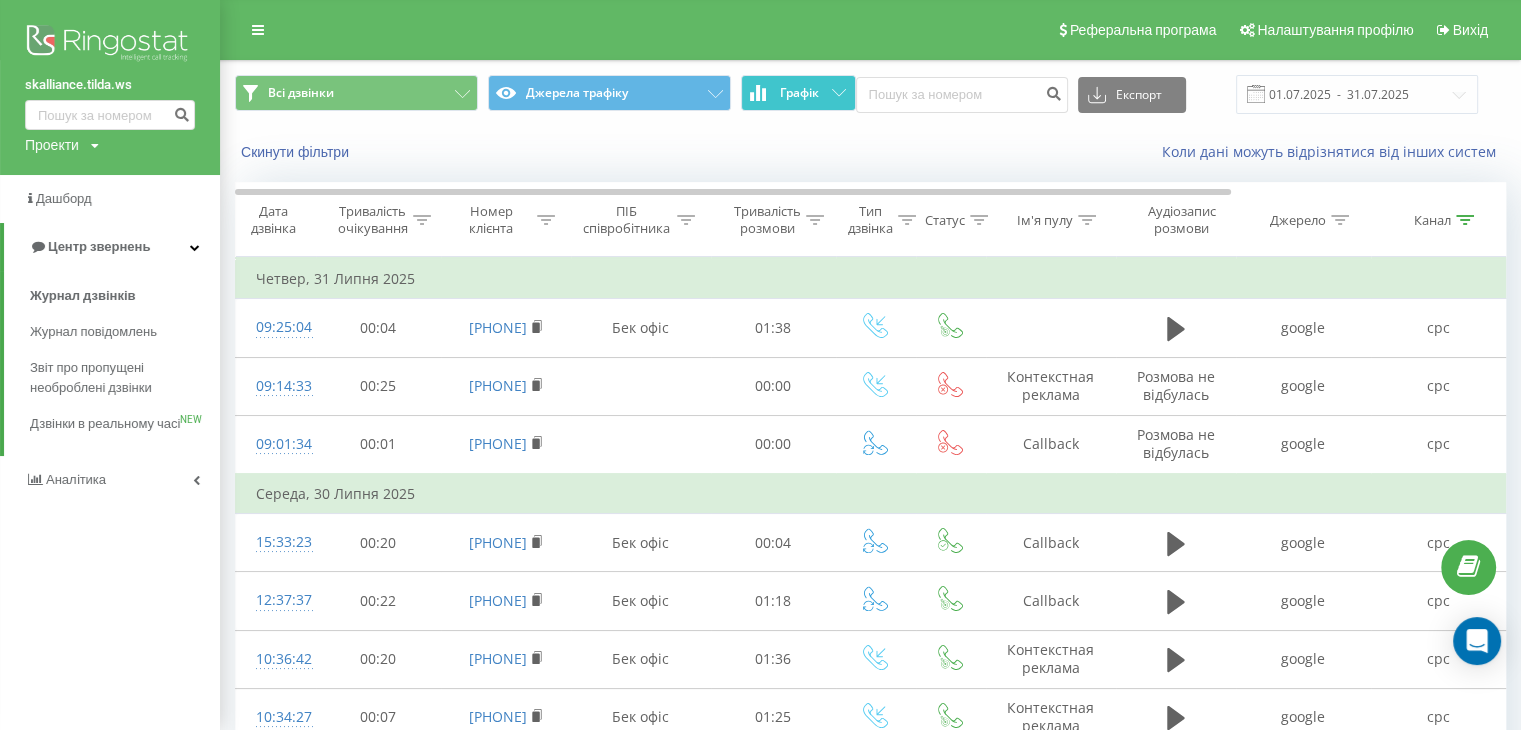 click on "Графік" at bounding box center (798, 93) 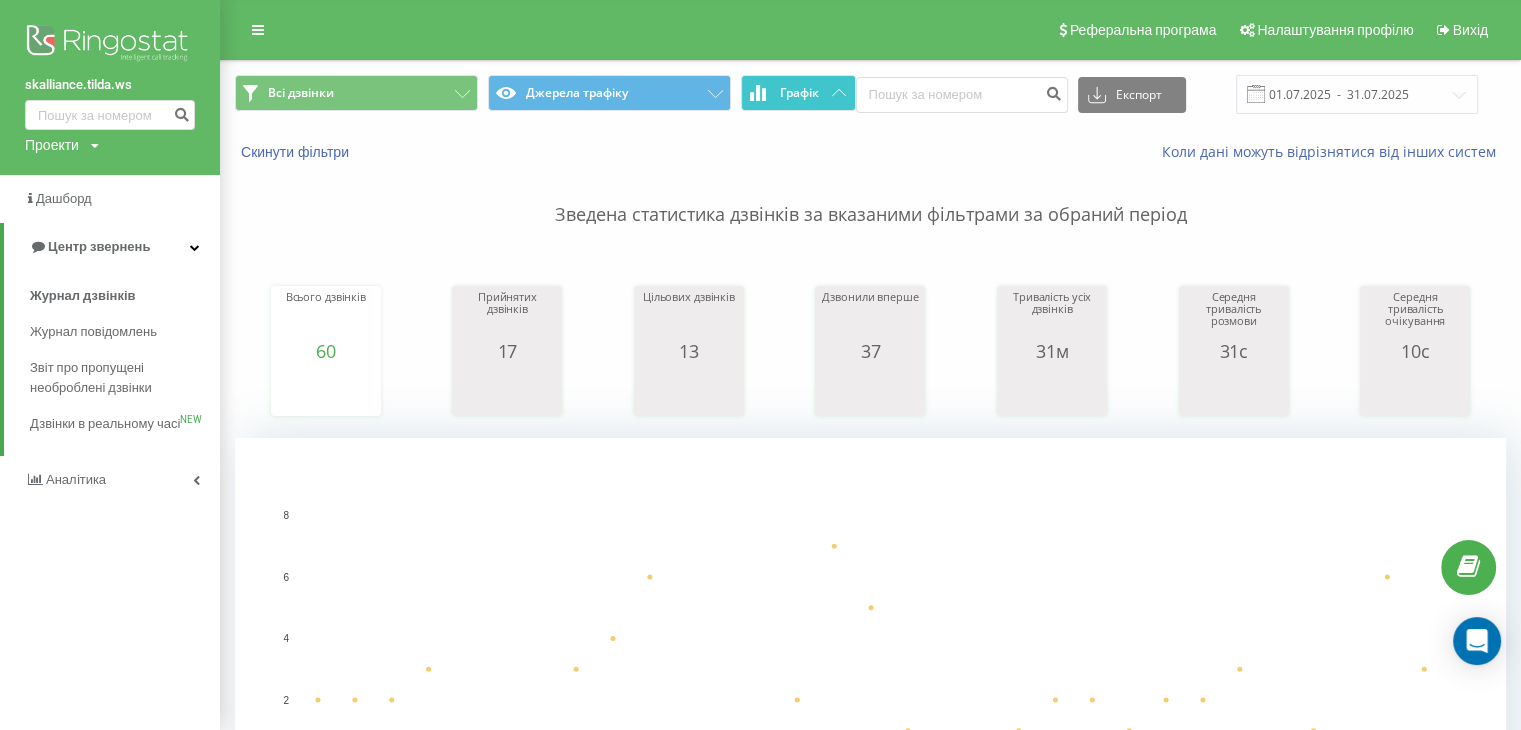 click on "Графік" at bounding box center (798, 93) 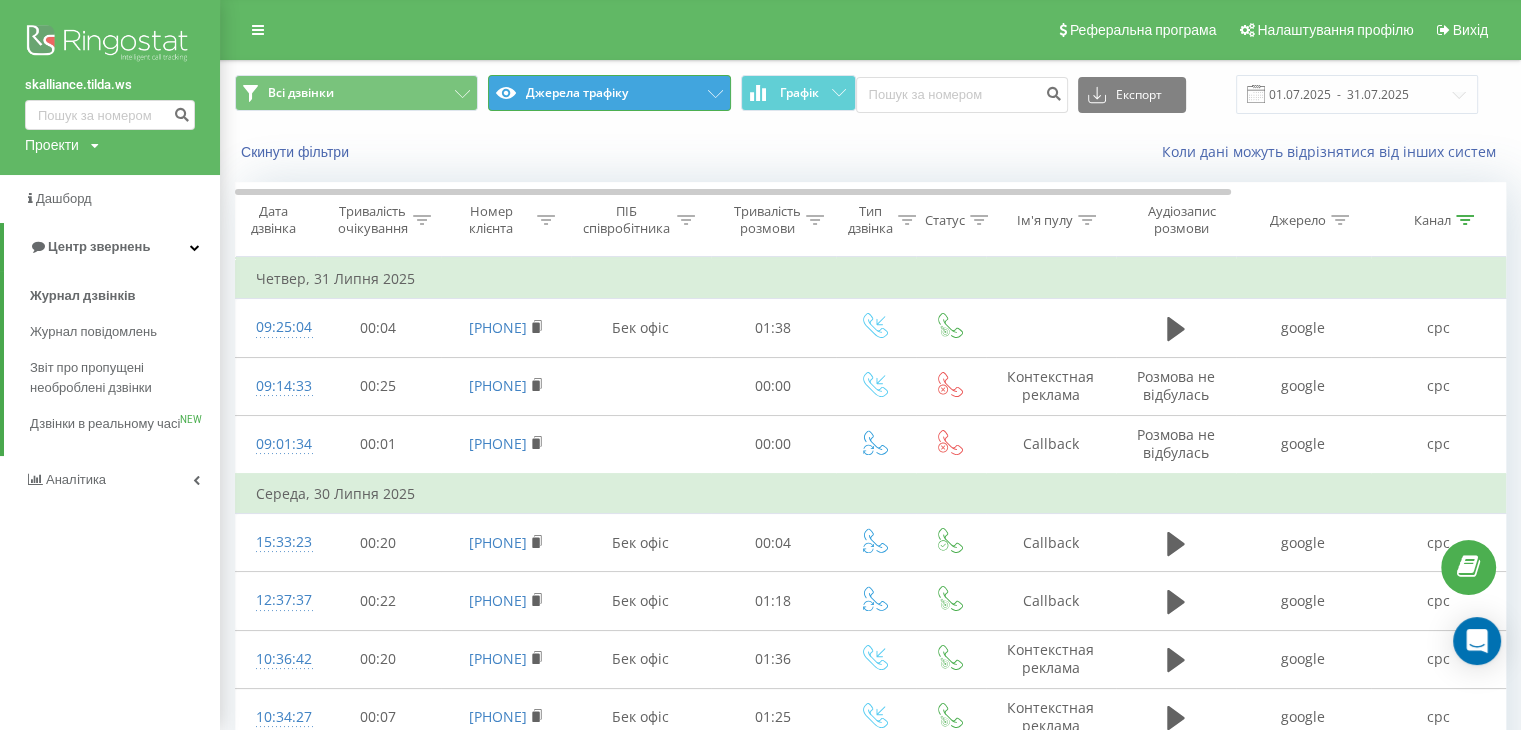 click on "Джерела трафіку" at bounding box center [609, 93] 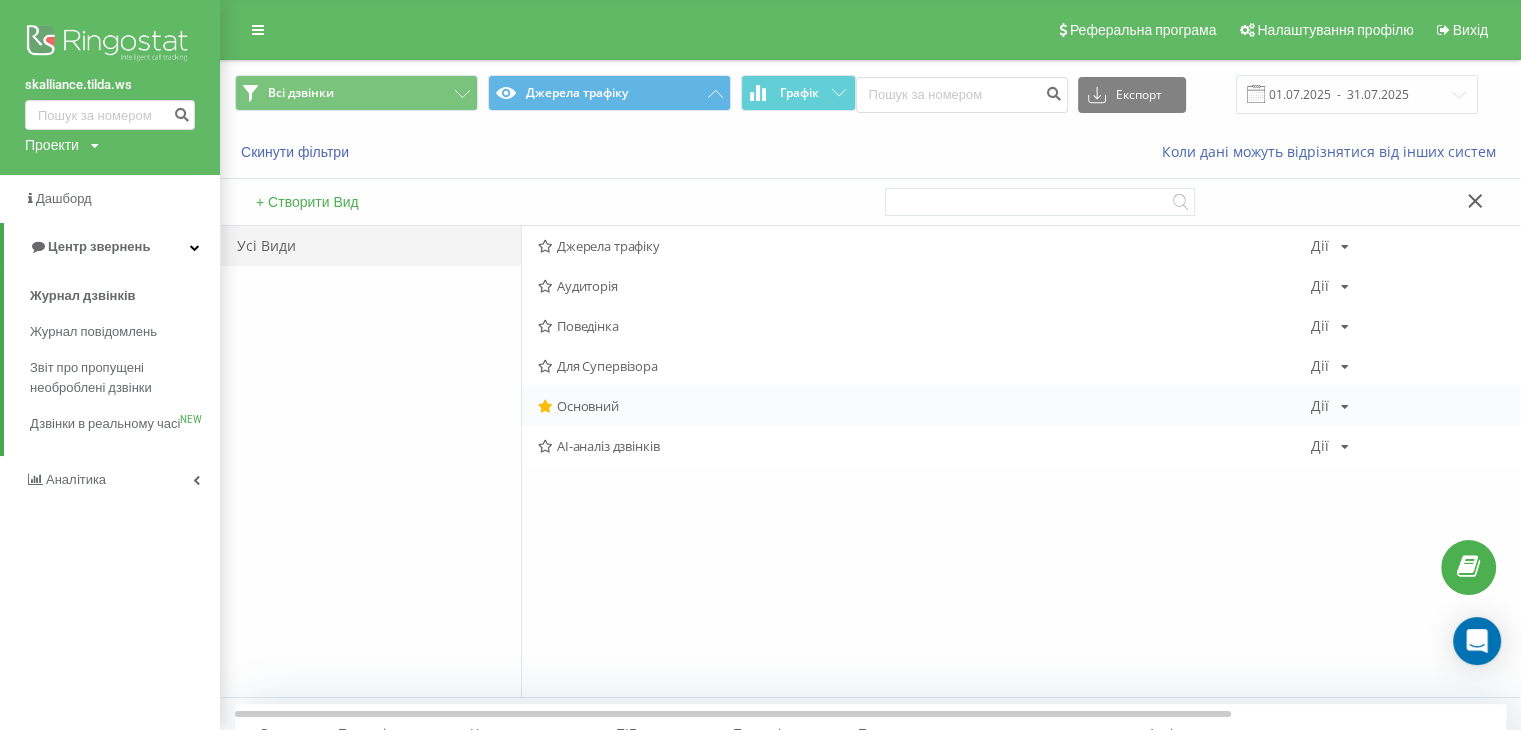 click at bounding box center [1345, 407] 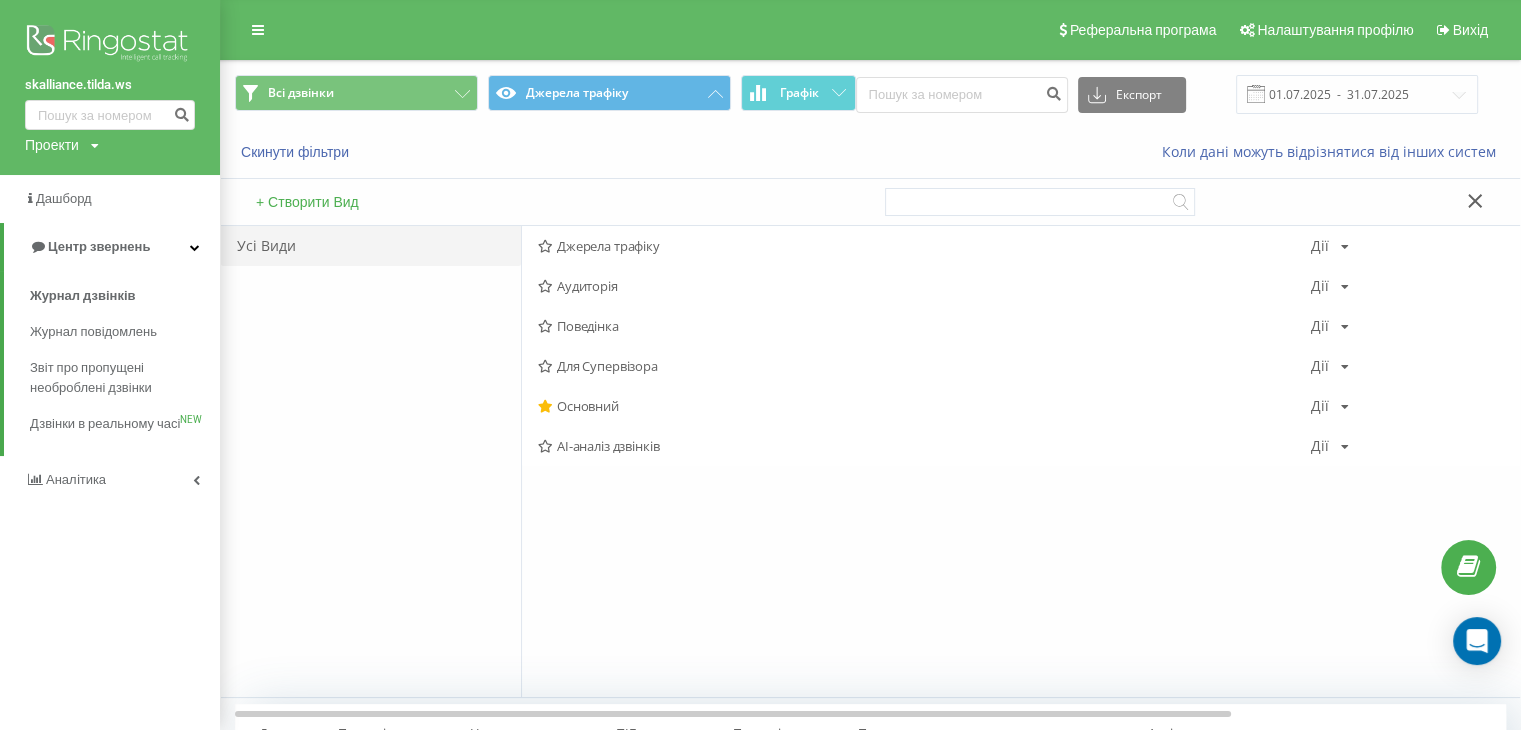 click on "Джерела трафіку Дії Редагувати Копіювати Видалити За замовчуванням Поділитися Аудиторія Дії Редагувати Копіювати Видалити За замовчуванням Поділитися Поведінка Дії Редагувати Копіювати Видалити За замовчуванням Поділитися Для Супервізора Дії Редагувати Копіювати Видалити За замовчуванням Поділитися Основний Дії Редагувати Копіювати Видалити За замовчуванням Поділитися AI-аналіз дзвінків Дії Редагувати Копіювати Видалити За замовчуванням Поділитися" at bounding box center [1020, 461] 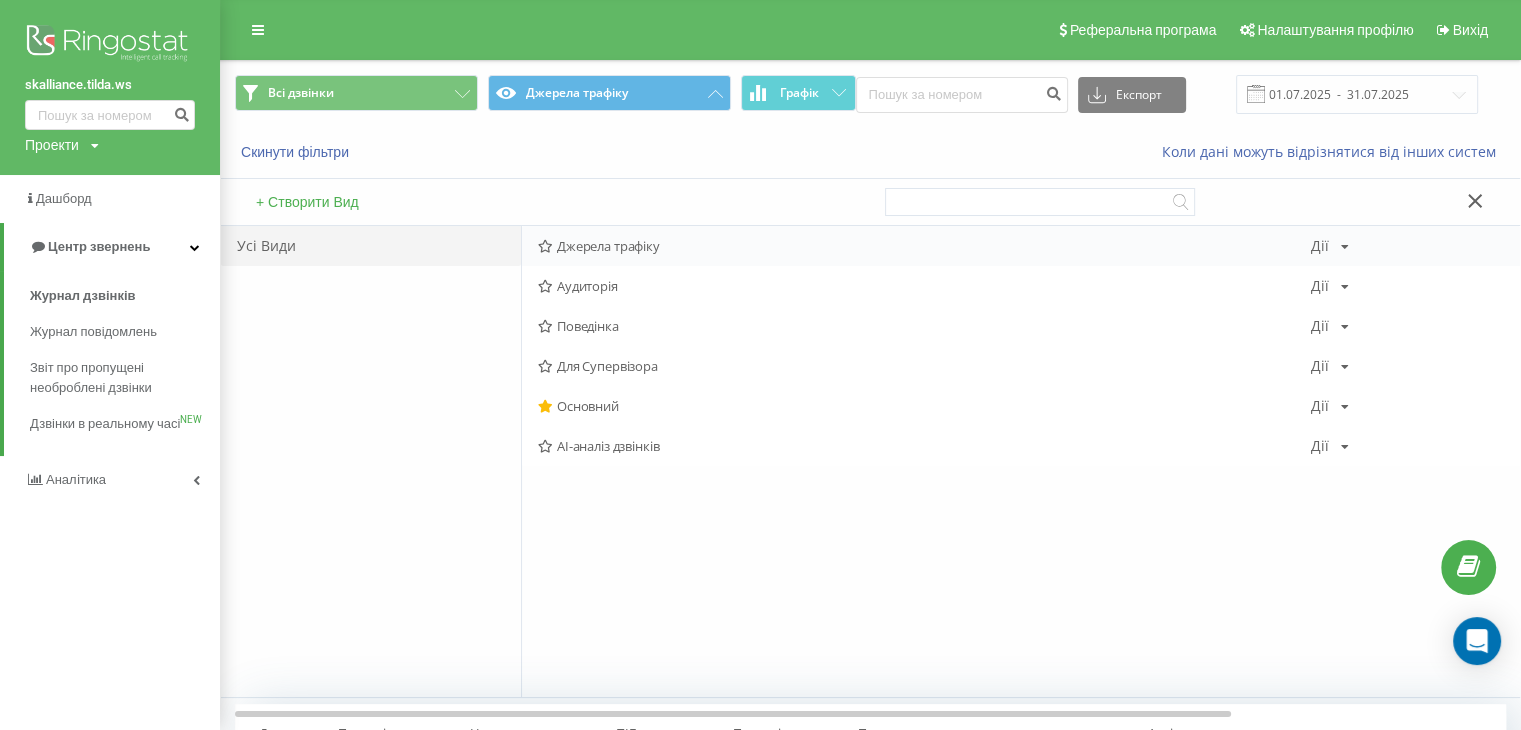 click at bounding box center (1345, 247) 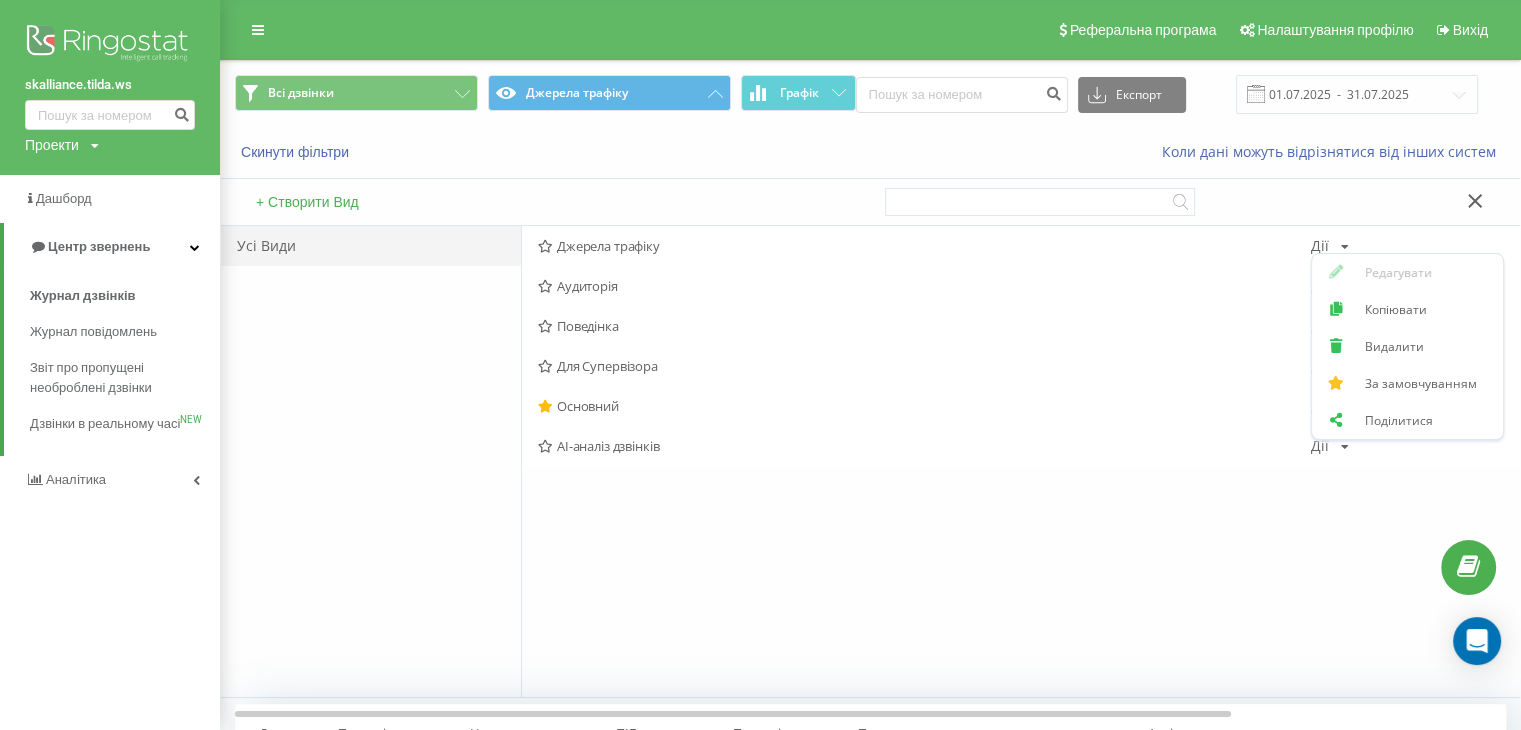 click 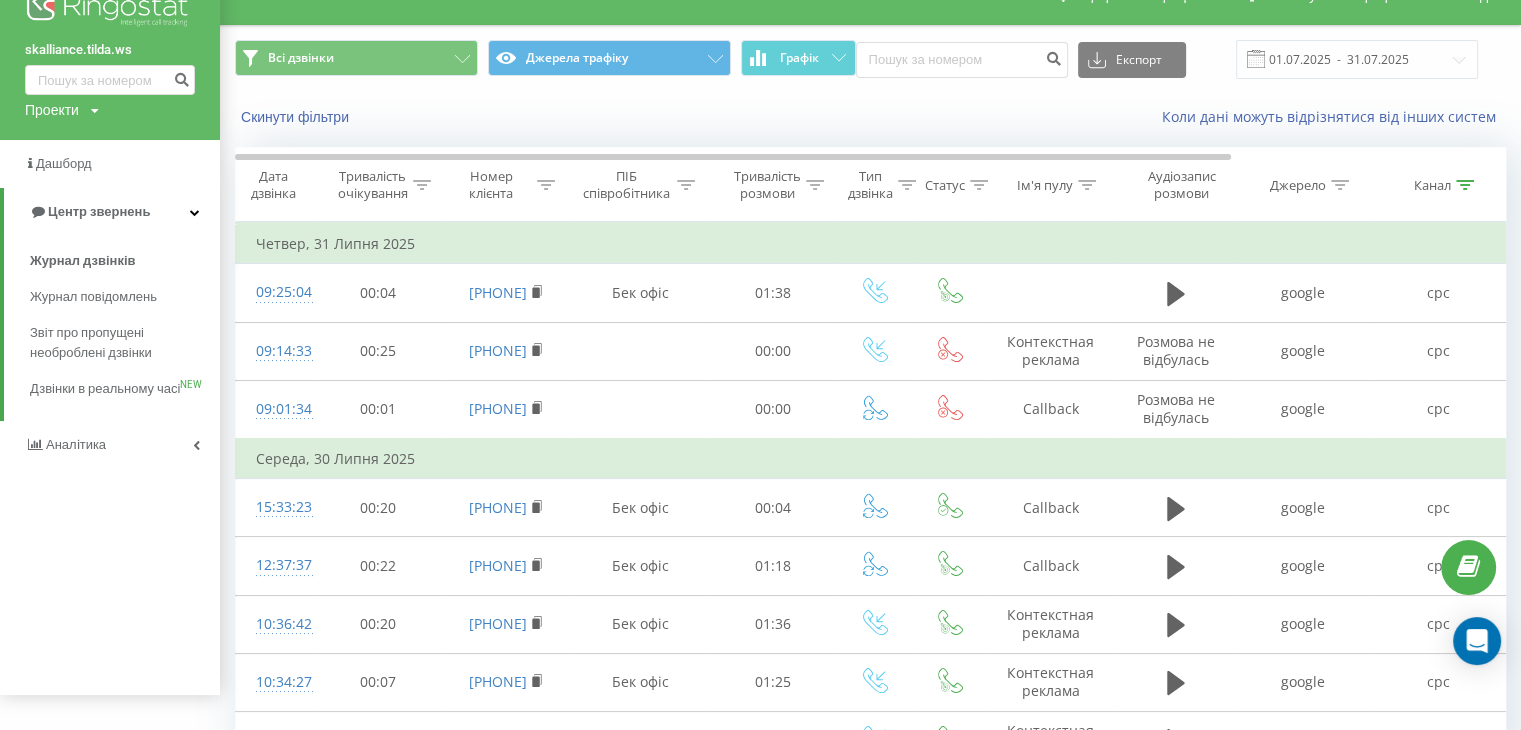 scroll, scrollTop: 0, scrollLeft: 0, axis: both 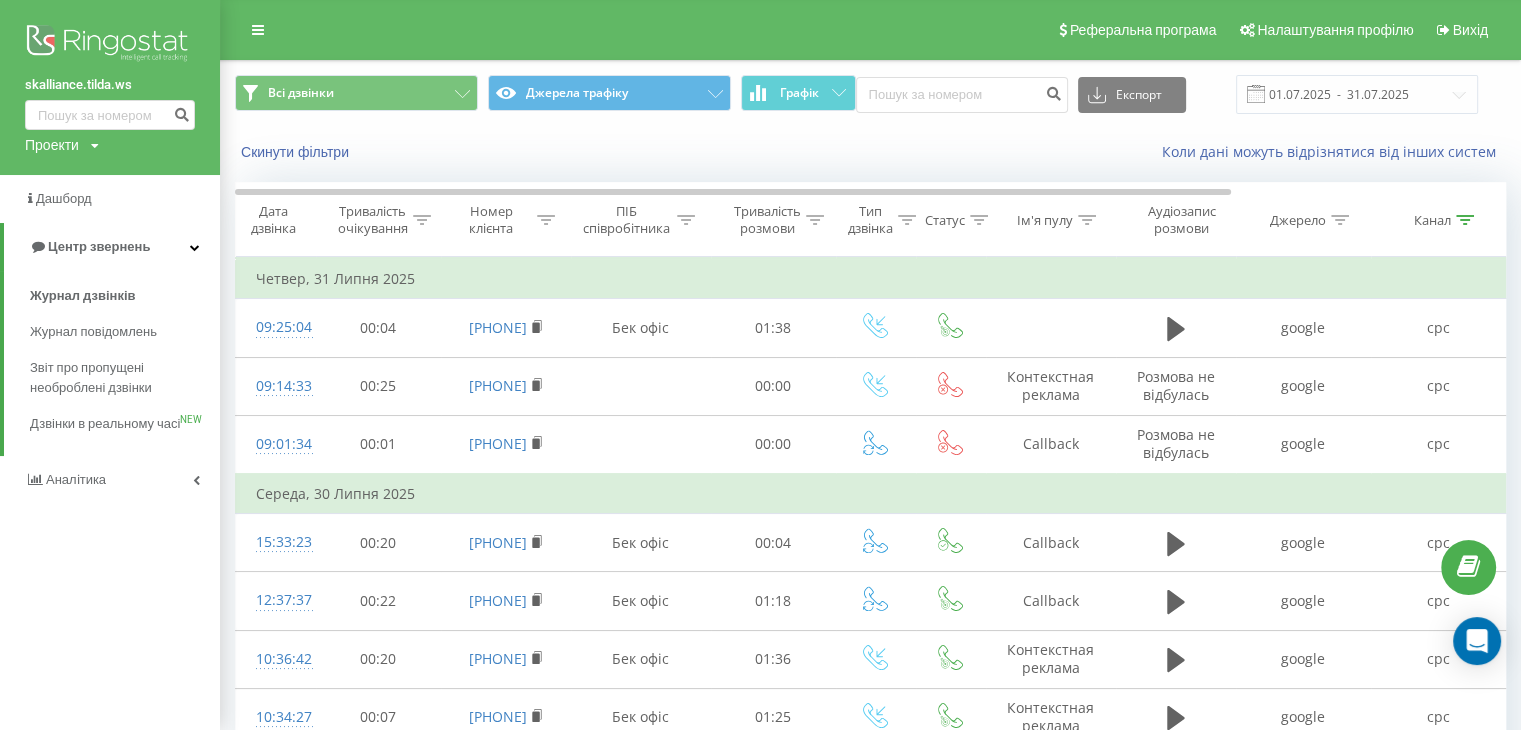 click at bounding box center (979, 220) 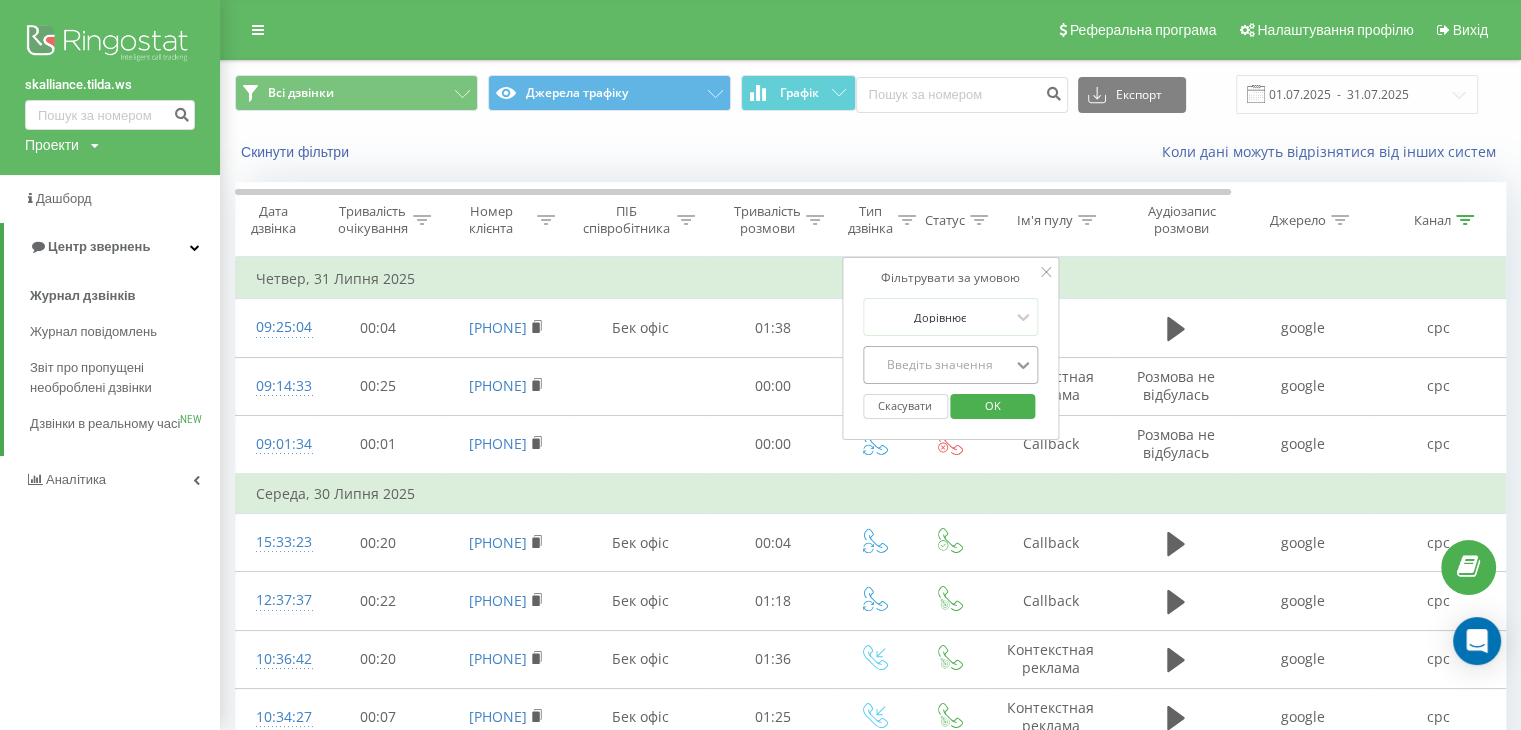click 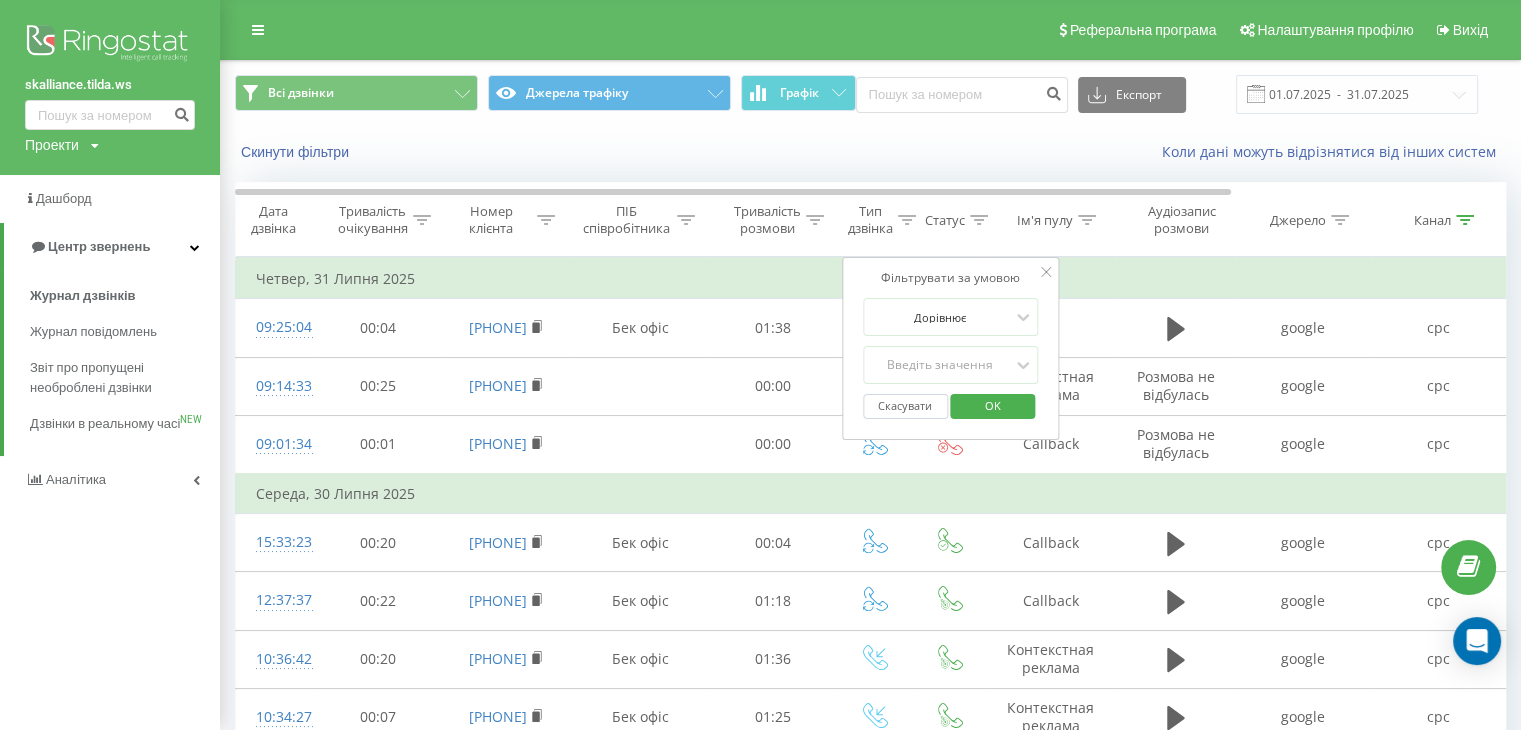 click on "Четвер, 31 Липня 2025" at bounding box center (1046, 279) 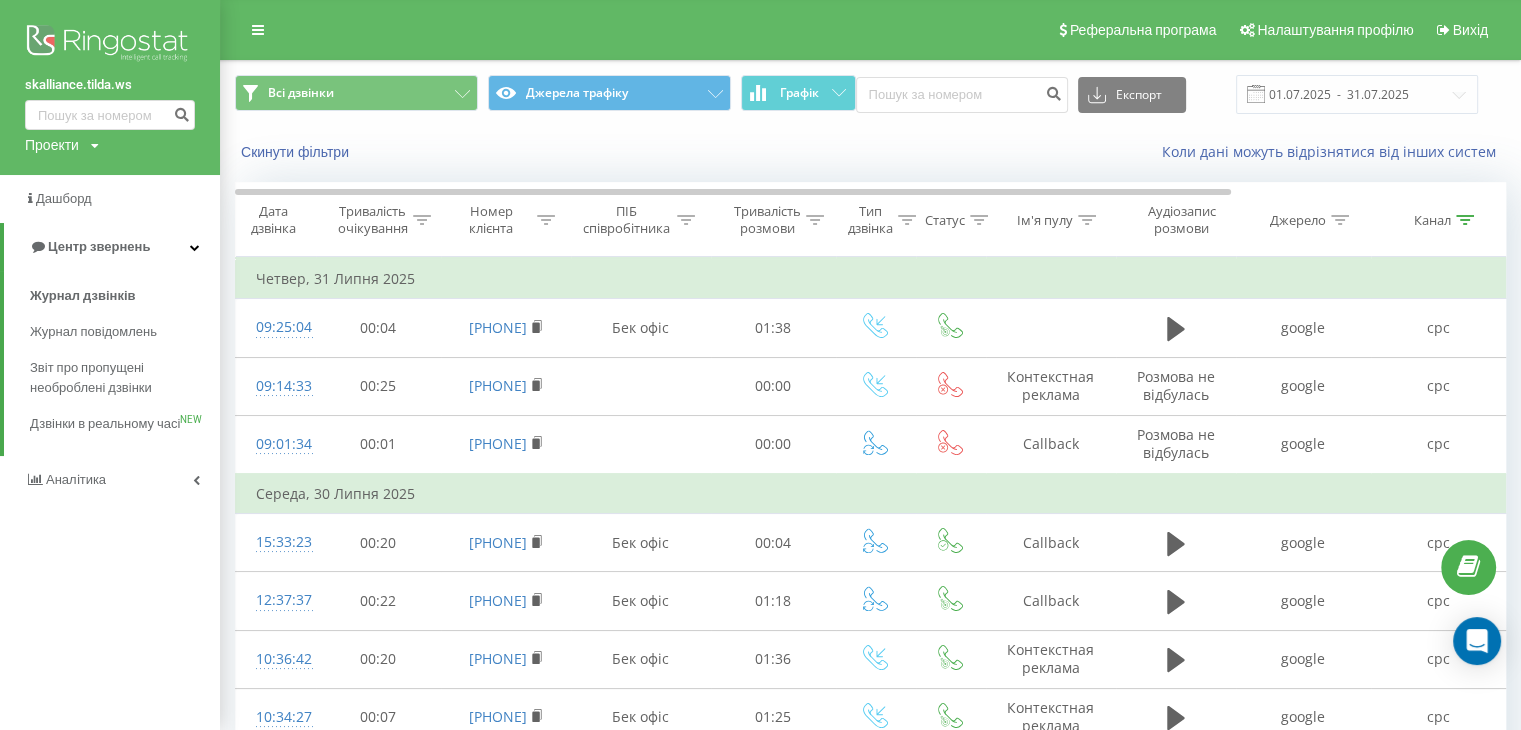 click 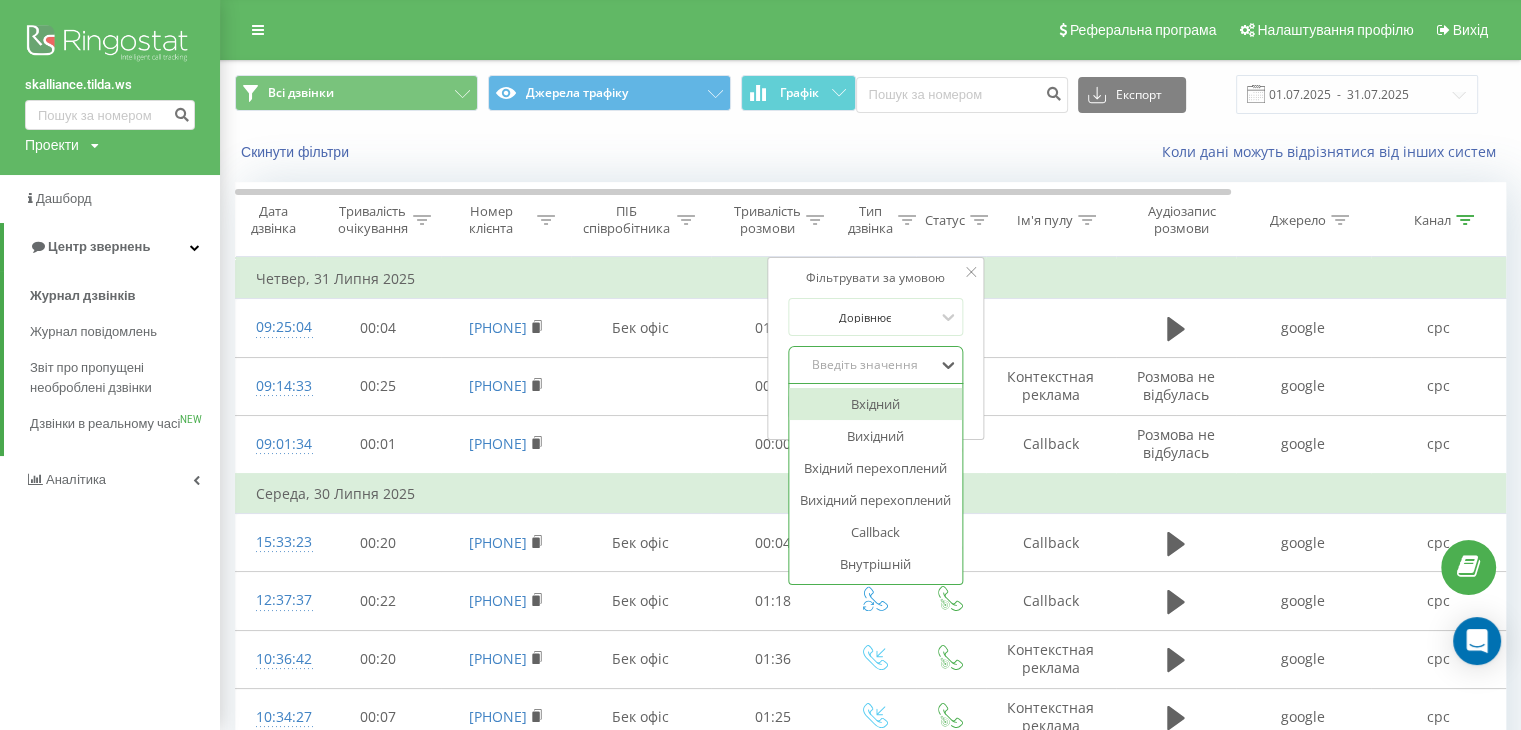 click on "Введіть значення" at bounding box center (865, 365) 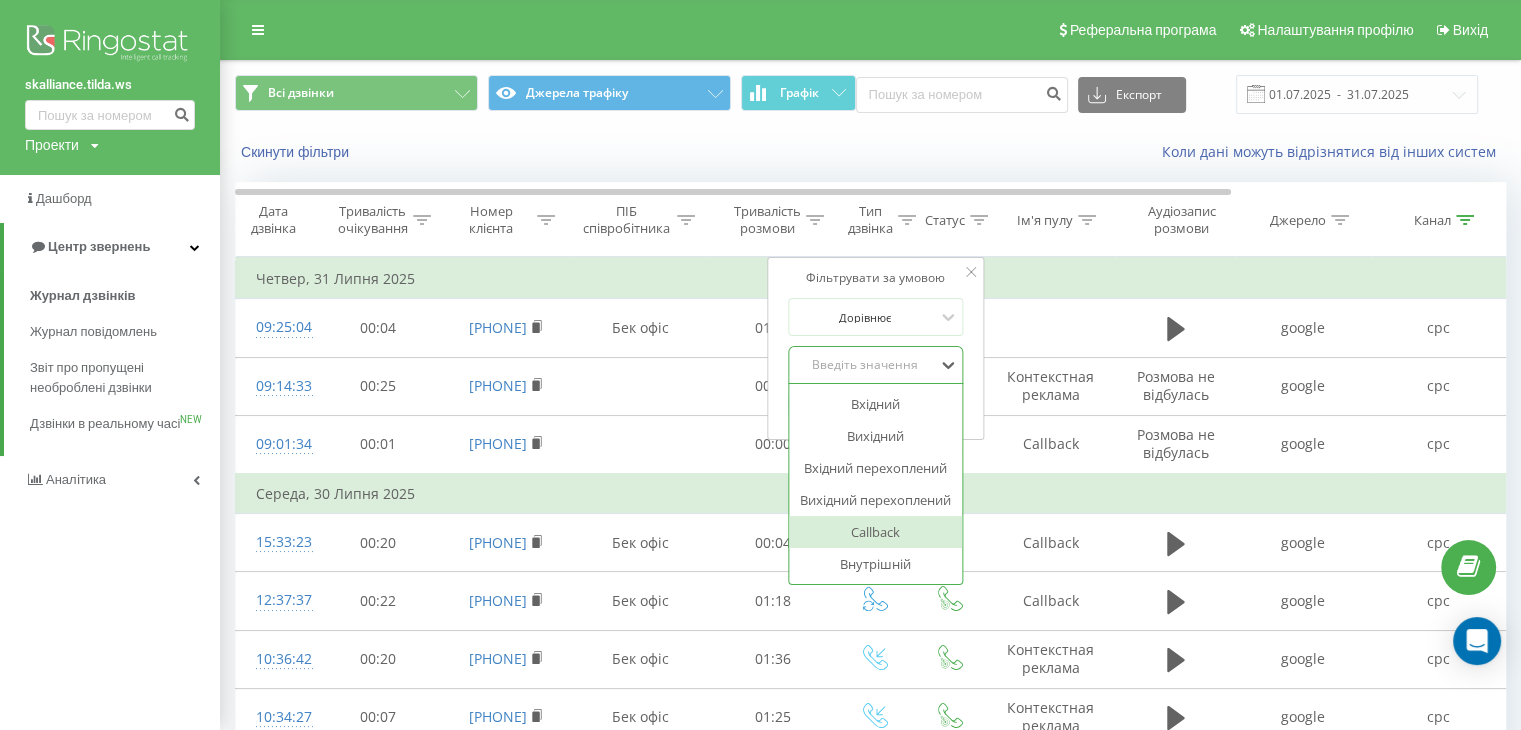 click on "Callback" at bounding box center (876, 532) 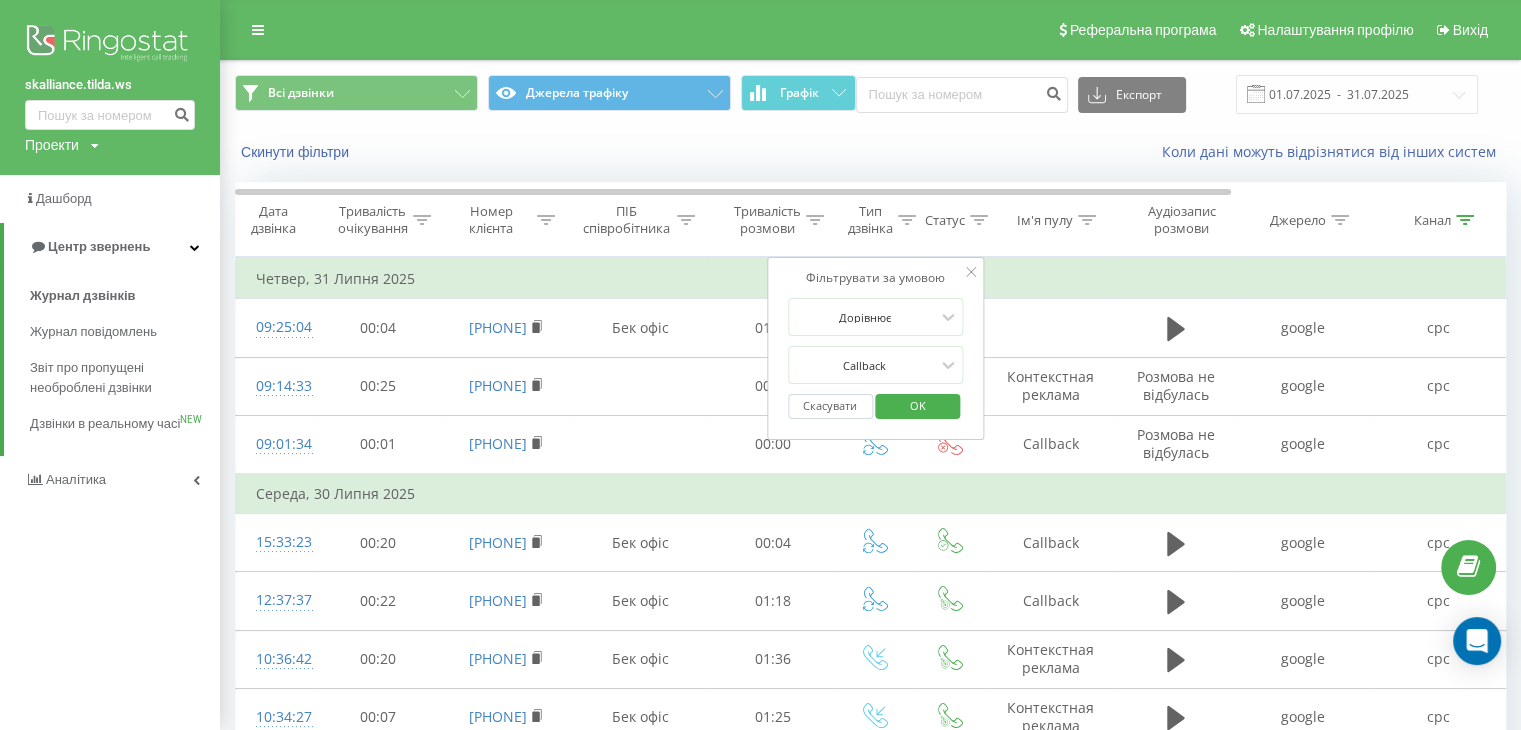 click on "OK" at bounding box center [918, 405] 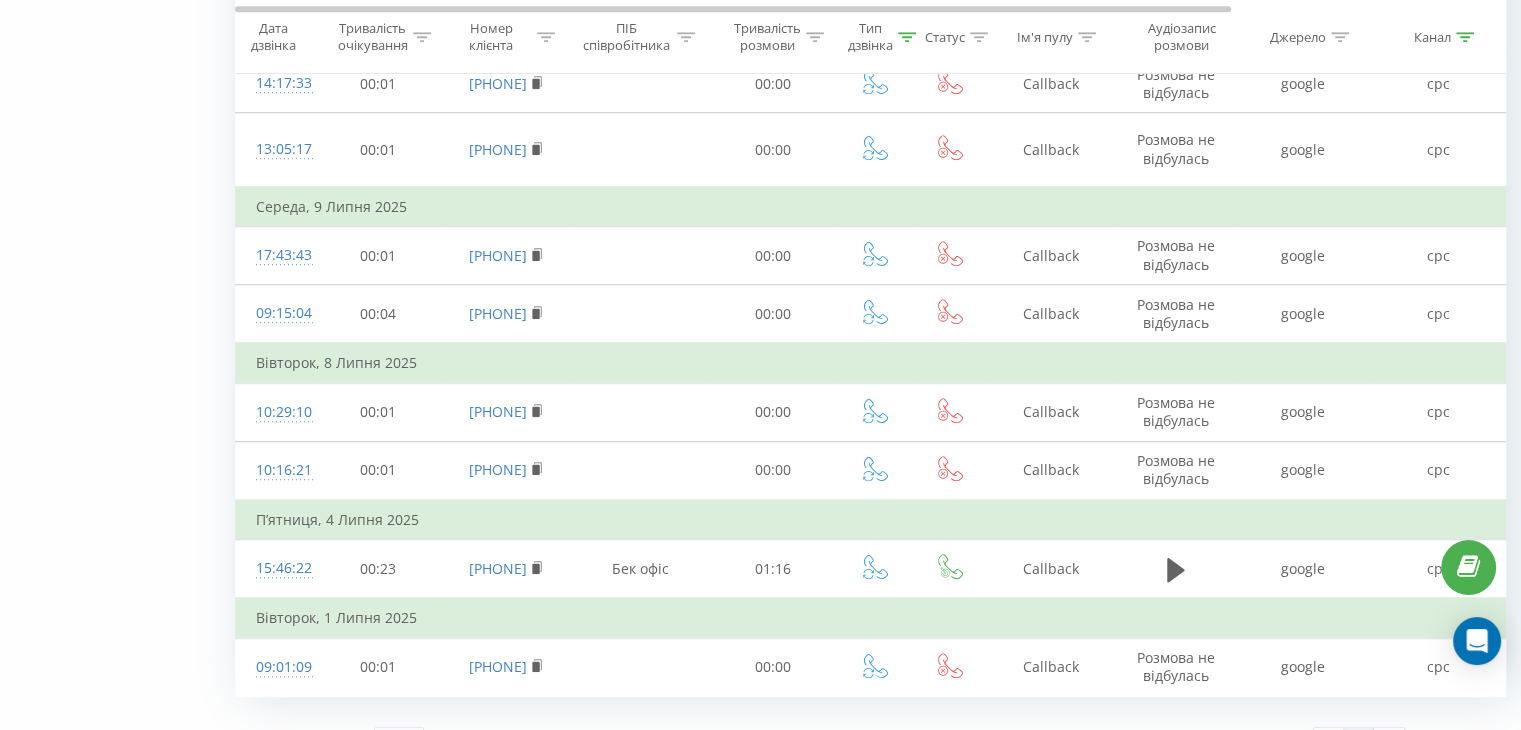 scroll, scrollTop: 1317, scrollLeft: 0, axis: vertical 